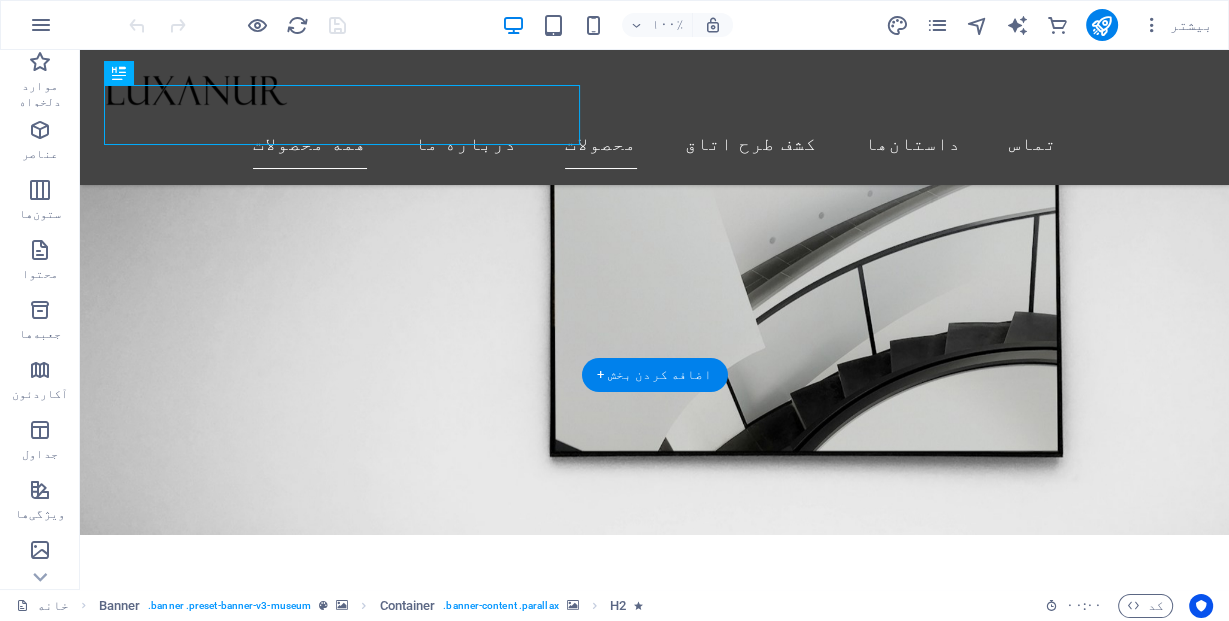 scroll, scrollTop: 160, scrollLeft: 0, axis: vertical 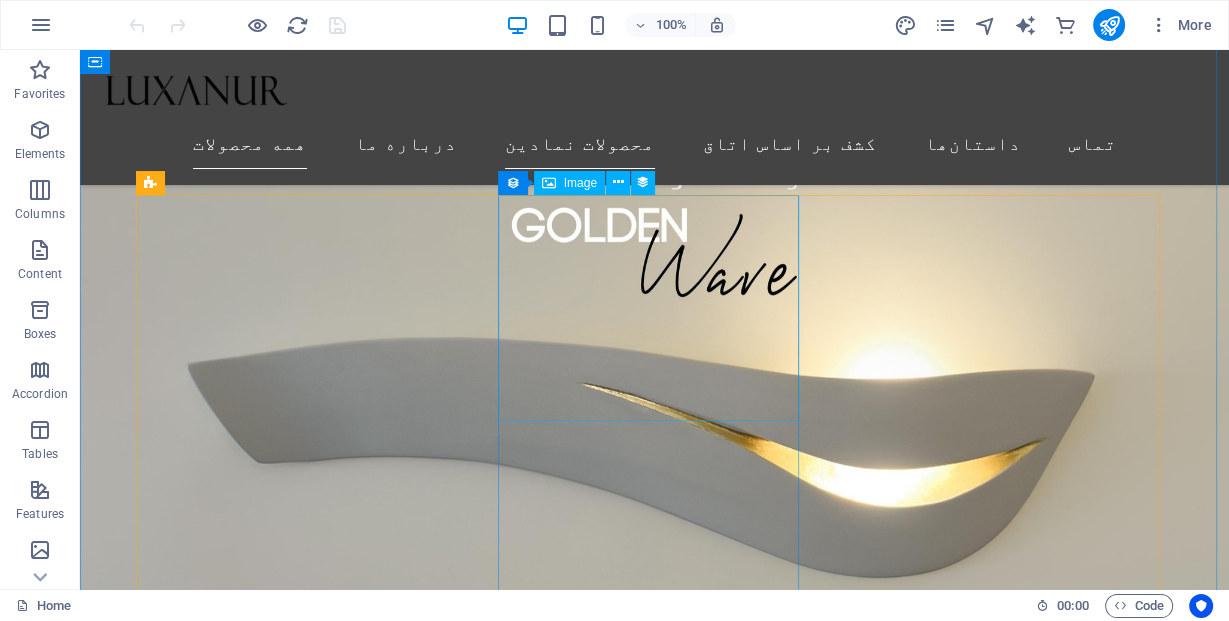 click at bounding box center (616, 3020) 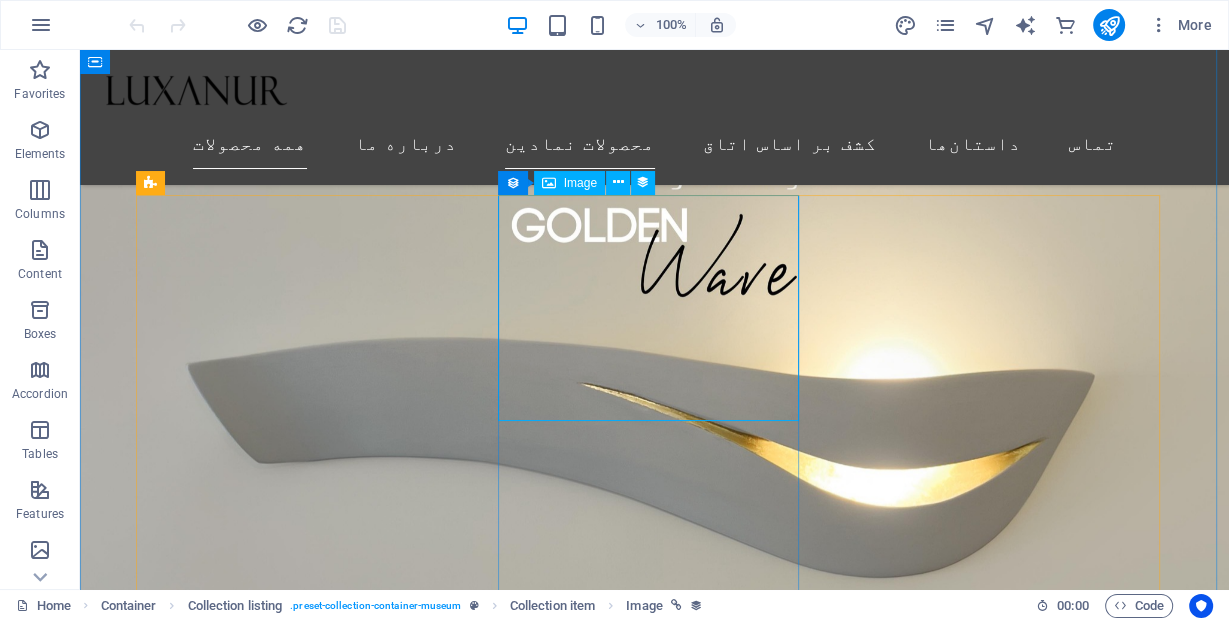 click on "Image" at bounding box center (580, 183) 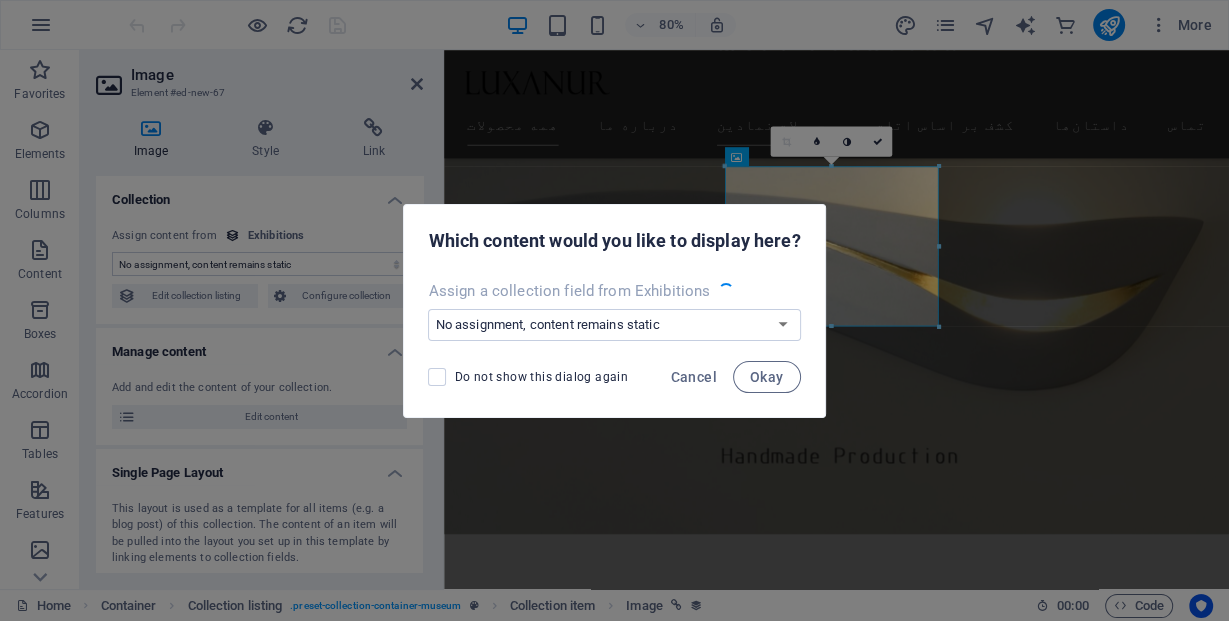 select on "exhibition-image" 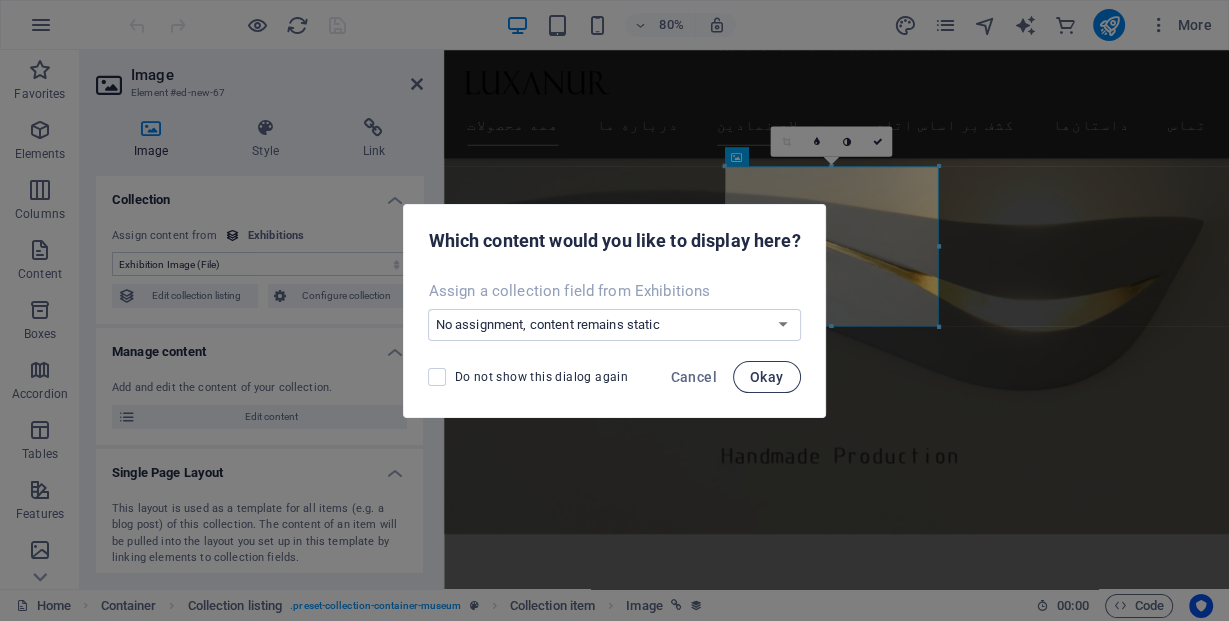 click on "Okay" at bounding box center (767, 377) 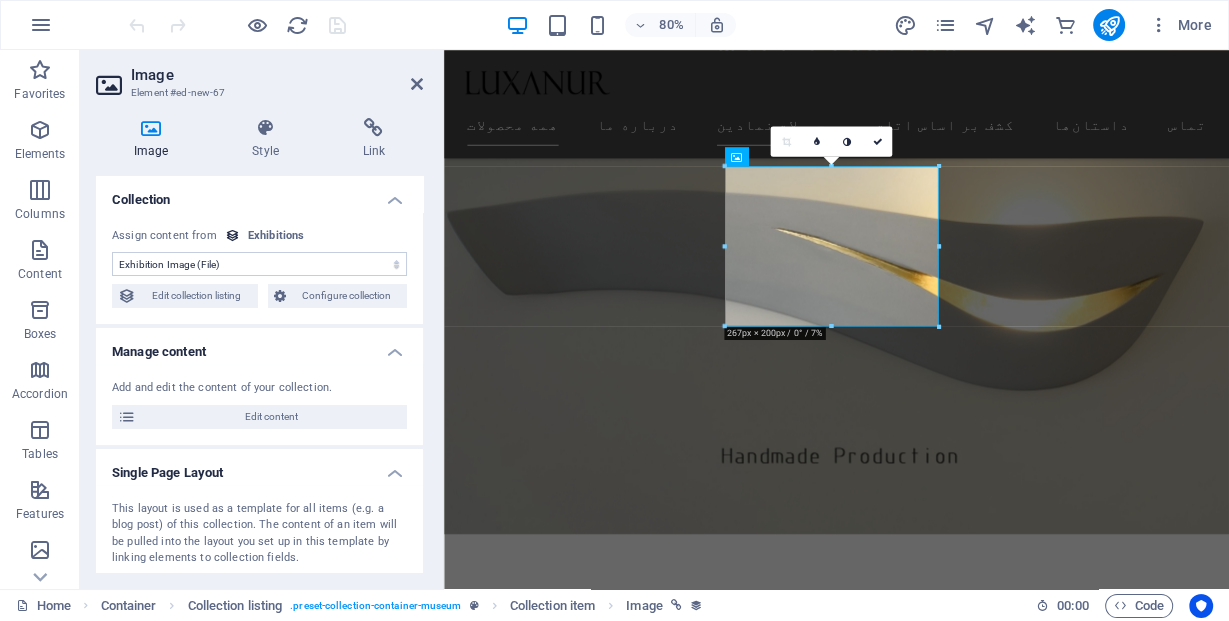 click on "No assignment, content remains static Created at (Date) Updated at (Date) Exhibition Image (File) Exhibition Date (Date) Name (Plain Text) Slug (Plain Text) Exhibition Intro (Rich Text) Exhibition Hero (File) Exhibition Duration (Plain Text) Exhibition Details (CMS) Featured Exhibition (Checkbox) Featured Intro (Rich Text)" at bounding box center (259, 264) 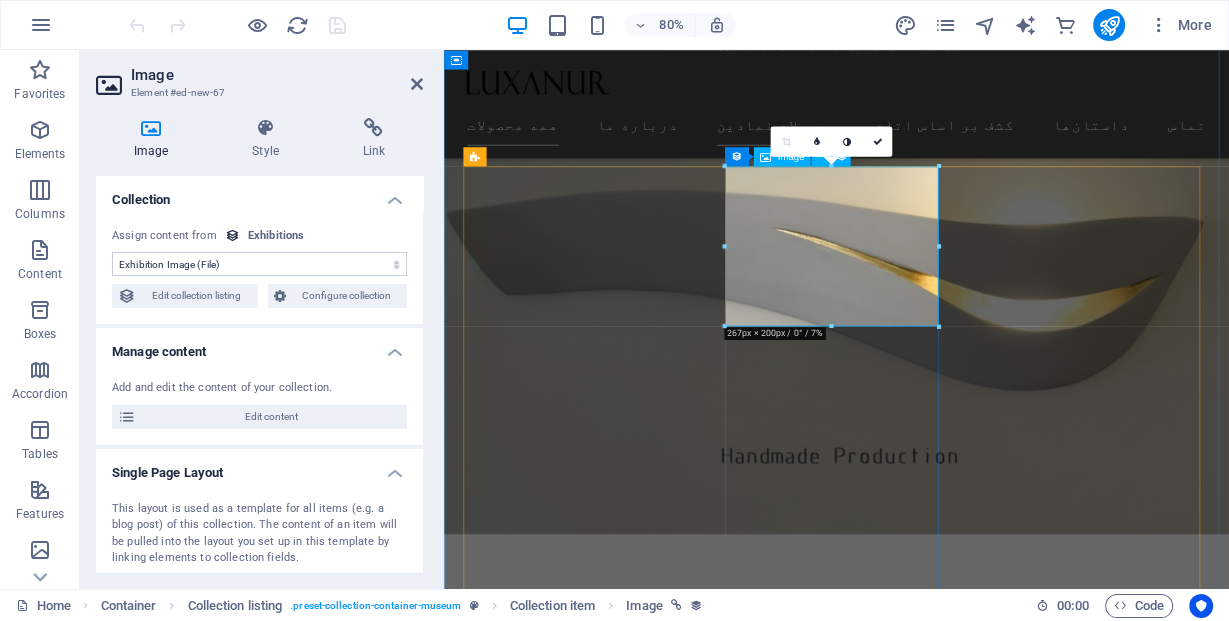 drag, startPoint x: 1274, startPoint y: 214, endPoint x: 928, endPoint y: 213, distance: 346.00143 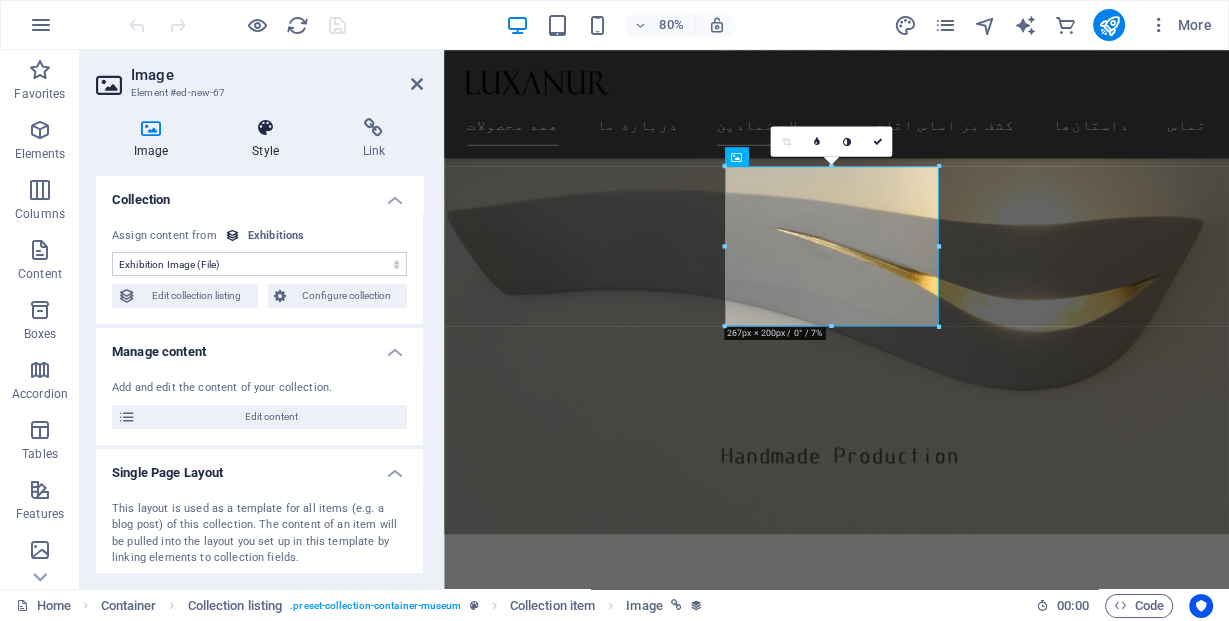 click on "Style" at bounding box center [269, 139] 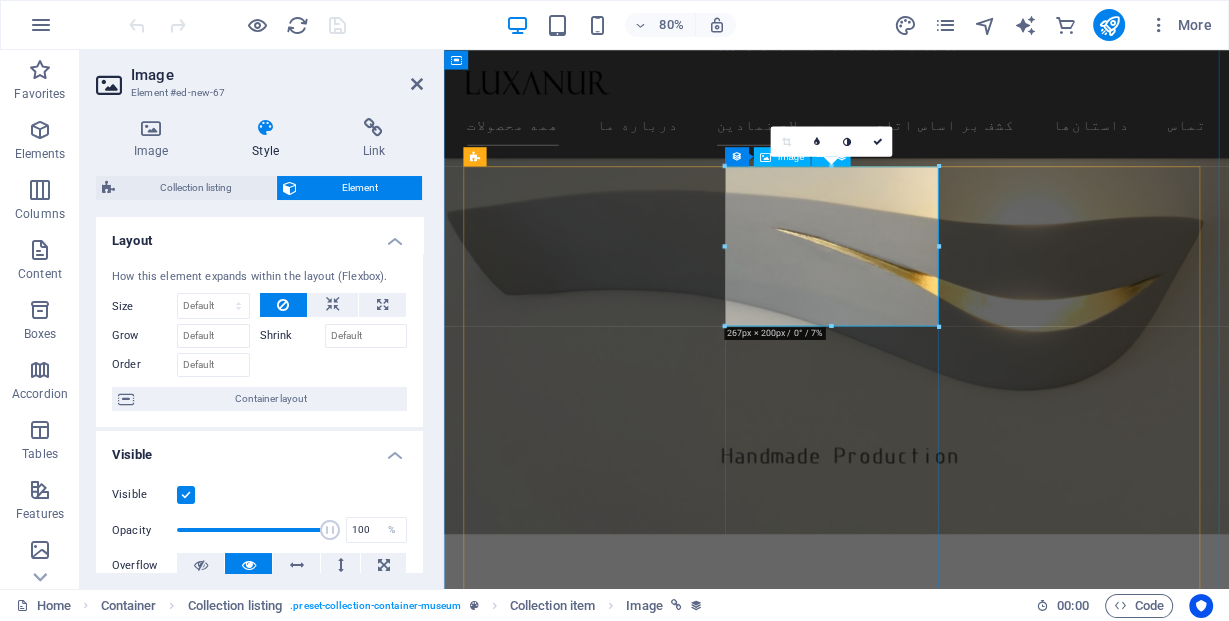 click at bounding box center [934, 3147] 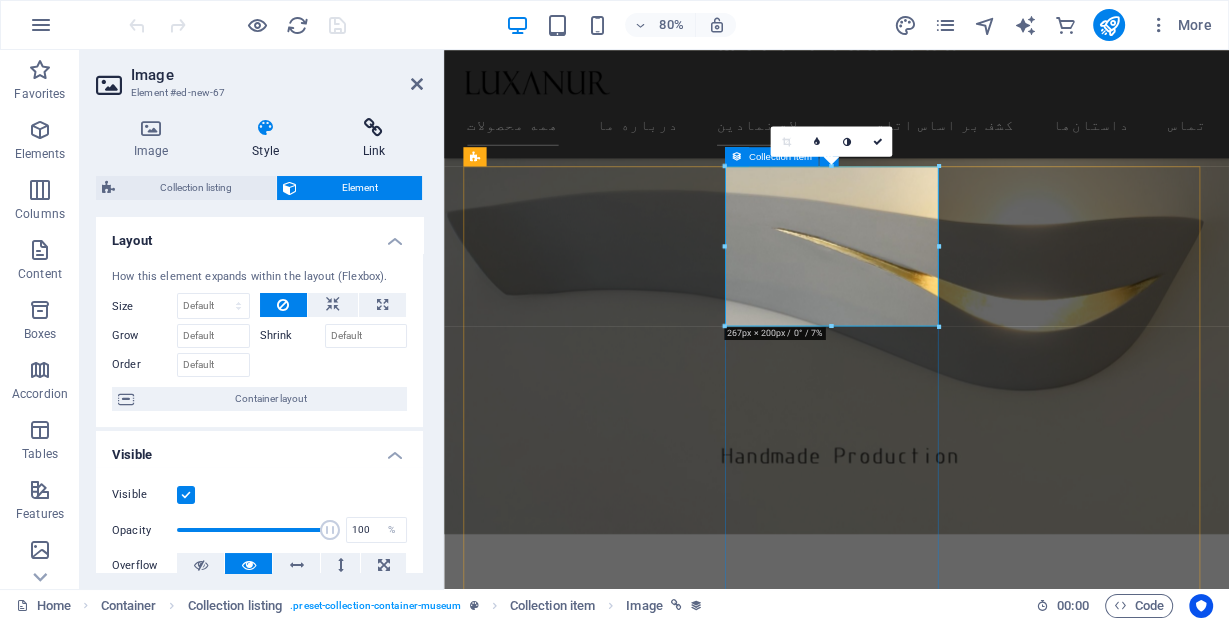 click on "Link" at bounding box center [374, 139] 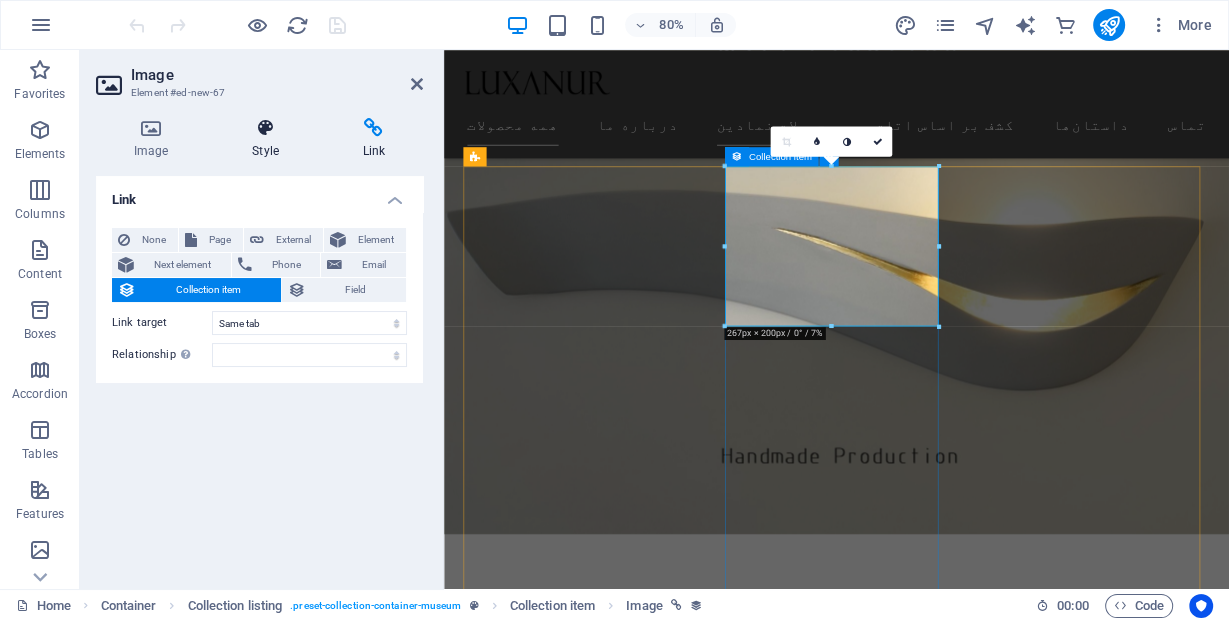 click at bounding box center (265, 128) 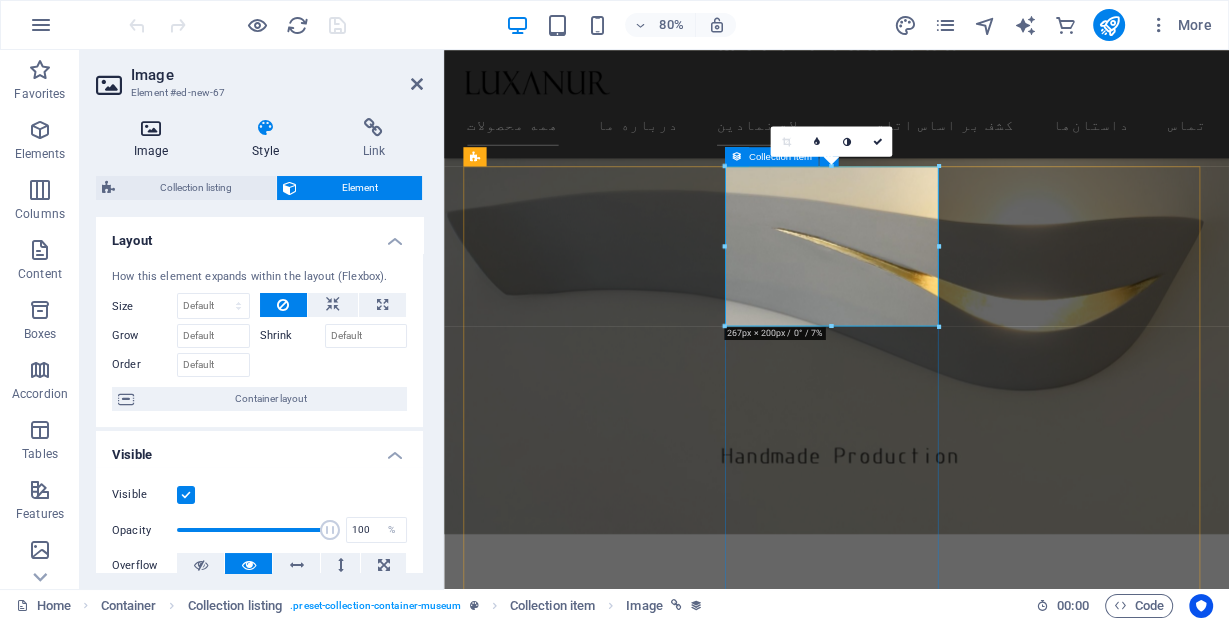 click at bounding box center [151, 128] 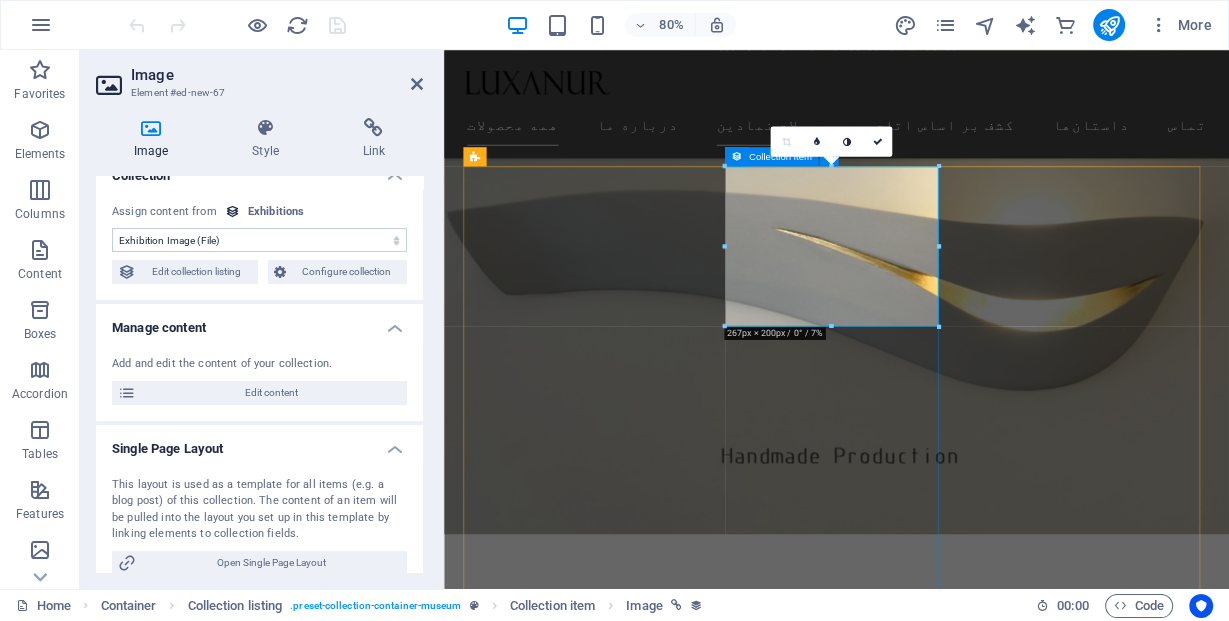 scroll, scrollTop: 0, scrollLeft: 0, axis: both 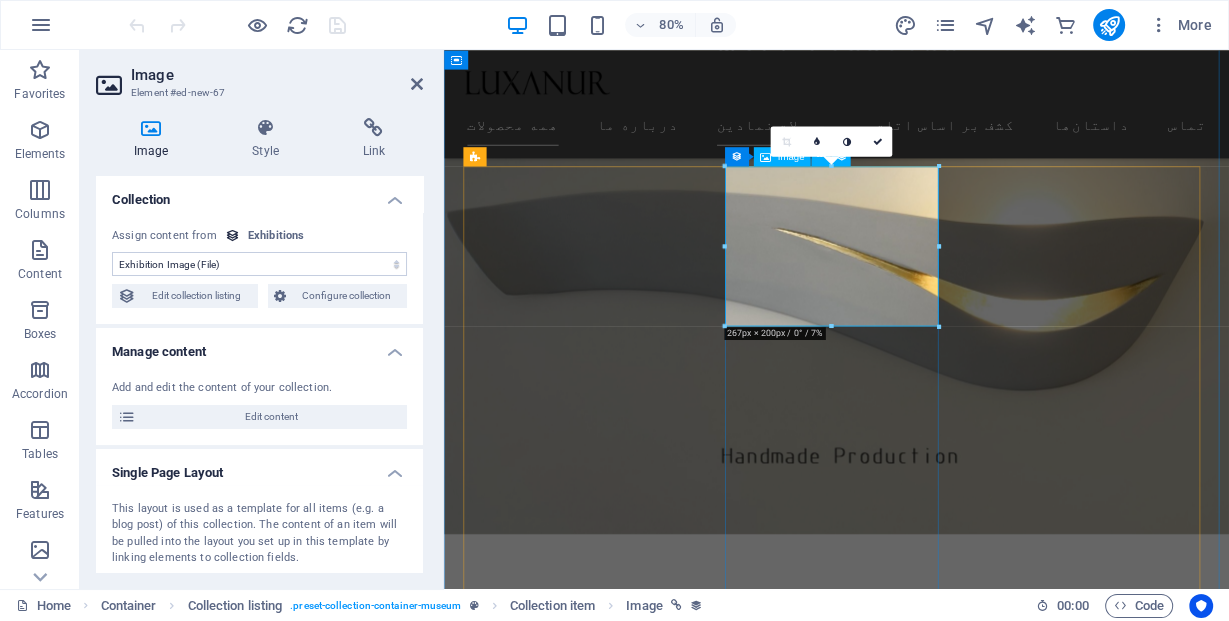 click at bounding box center (934, 3147) 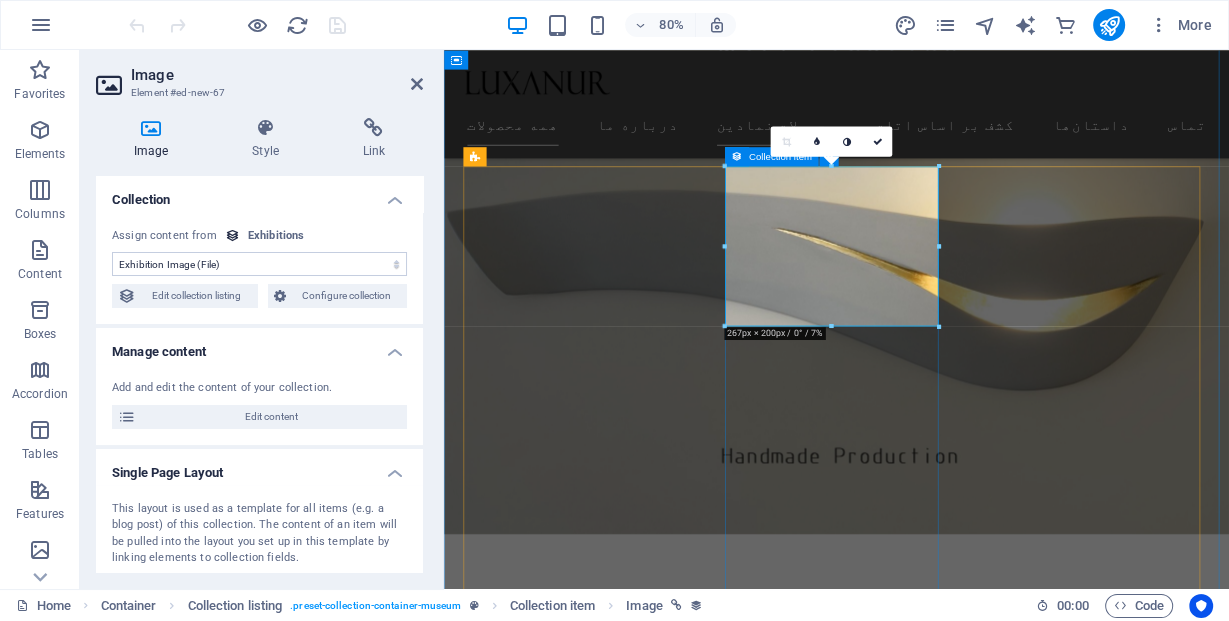 click at bounding box center [736, 156] 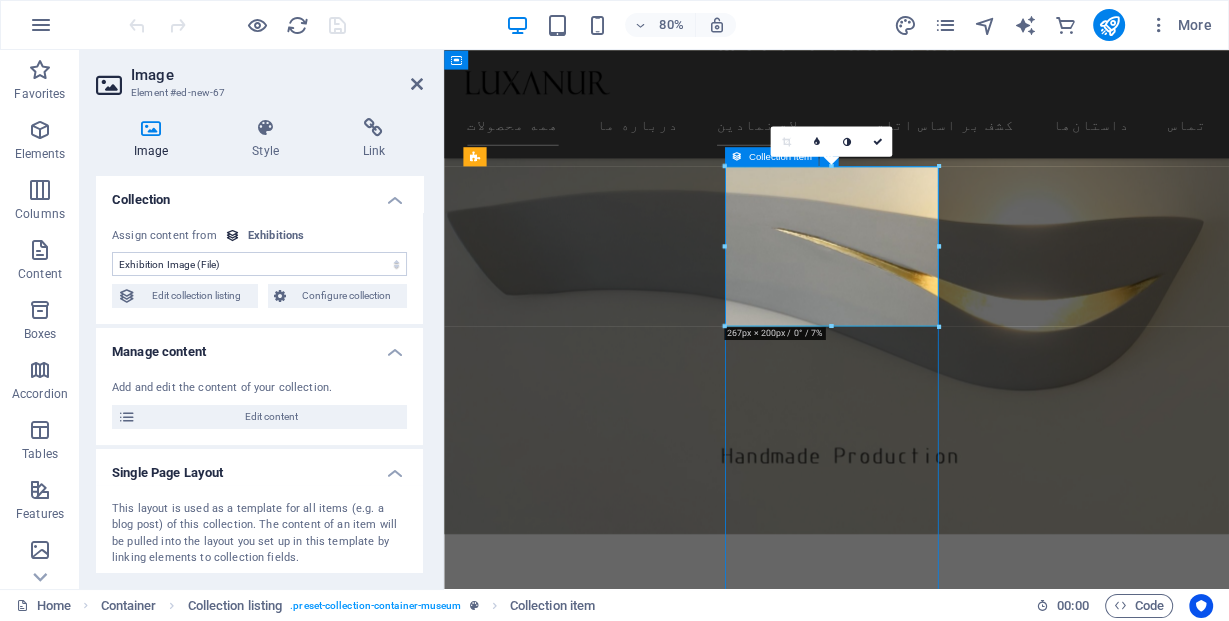 scroll, scrollTop: 640, scrollLeft: 0, axis: vertical 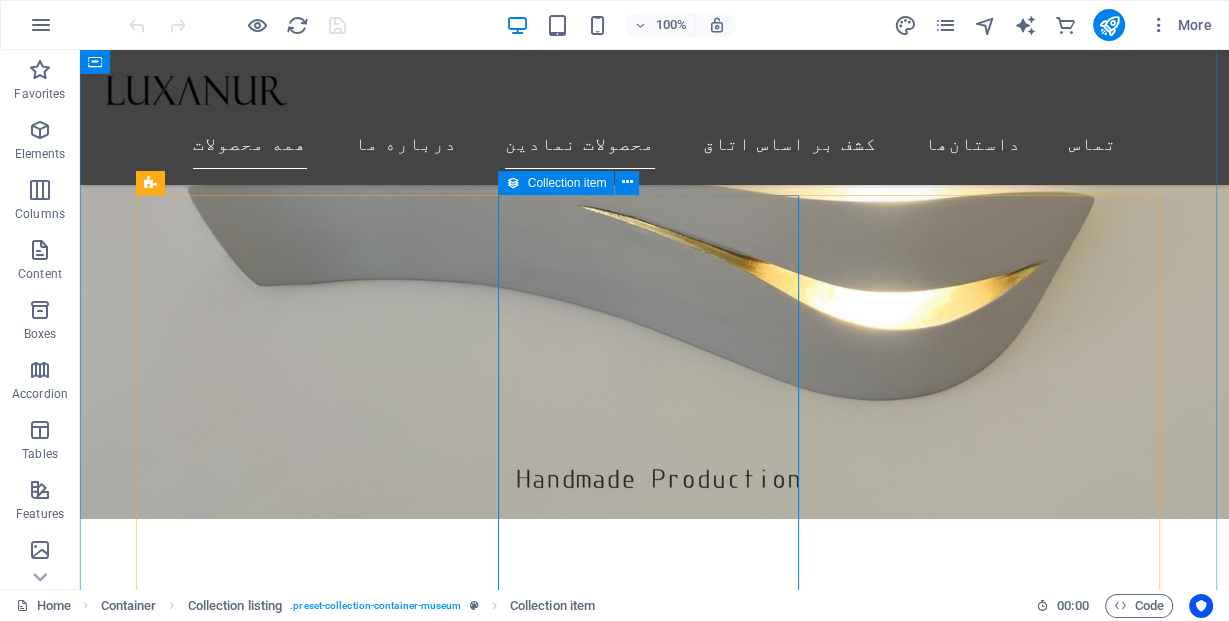 click at bounding box center [513, 183] 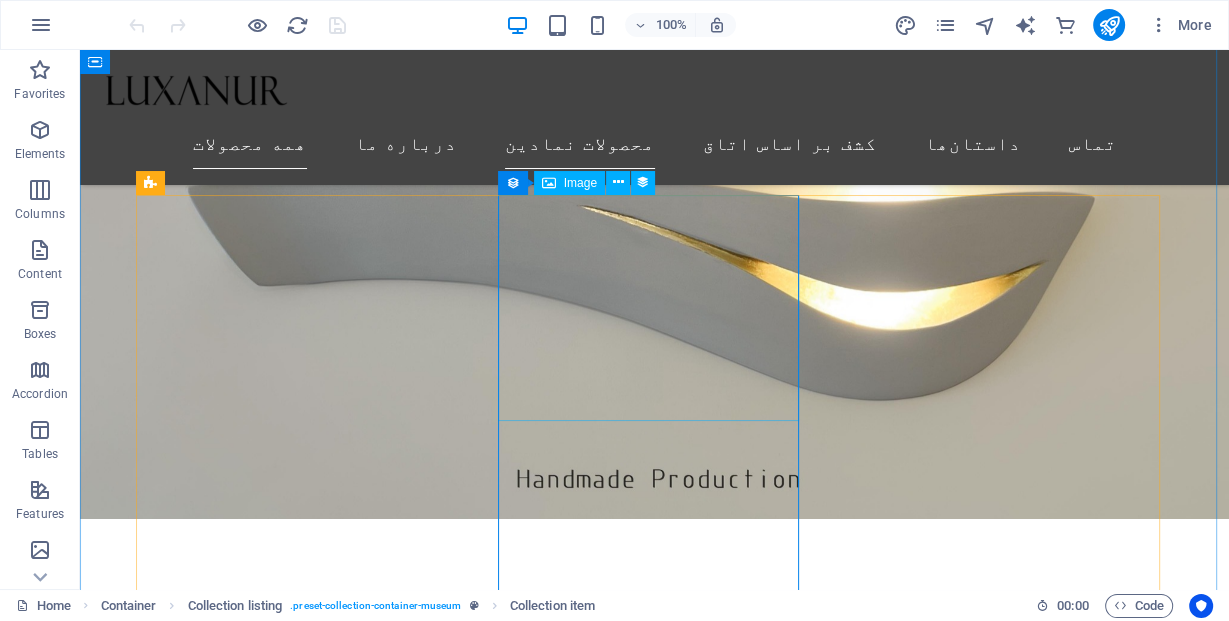 click at bounding box center [616, 3020] 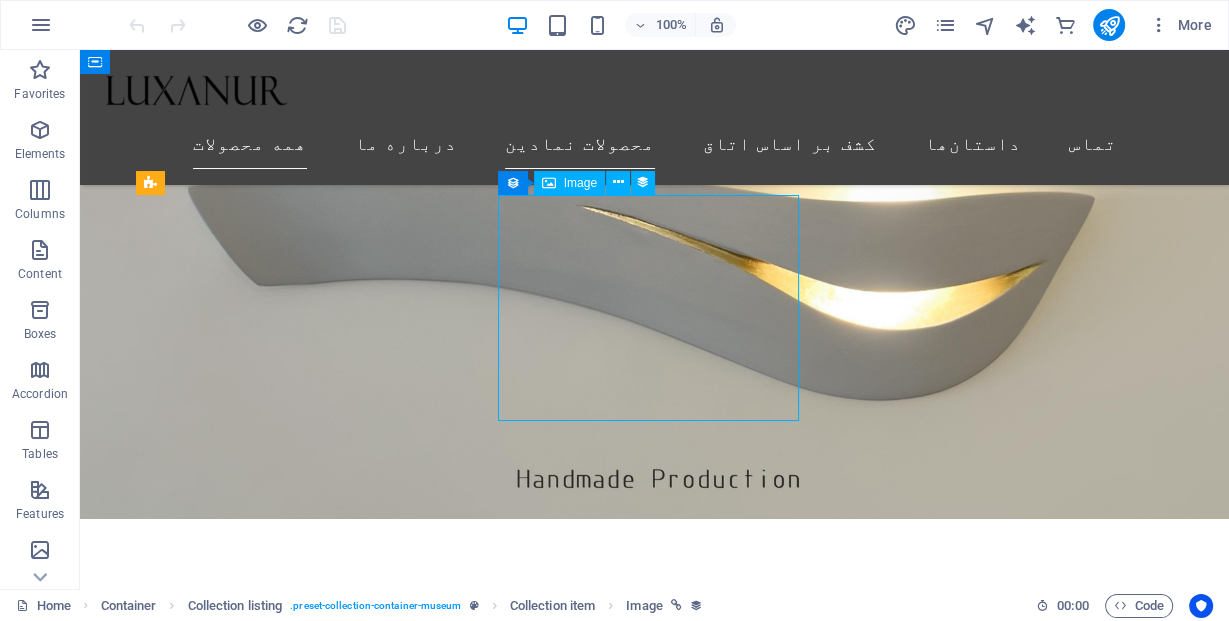click at bounding box center [616, 3020] 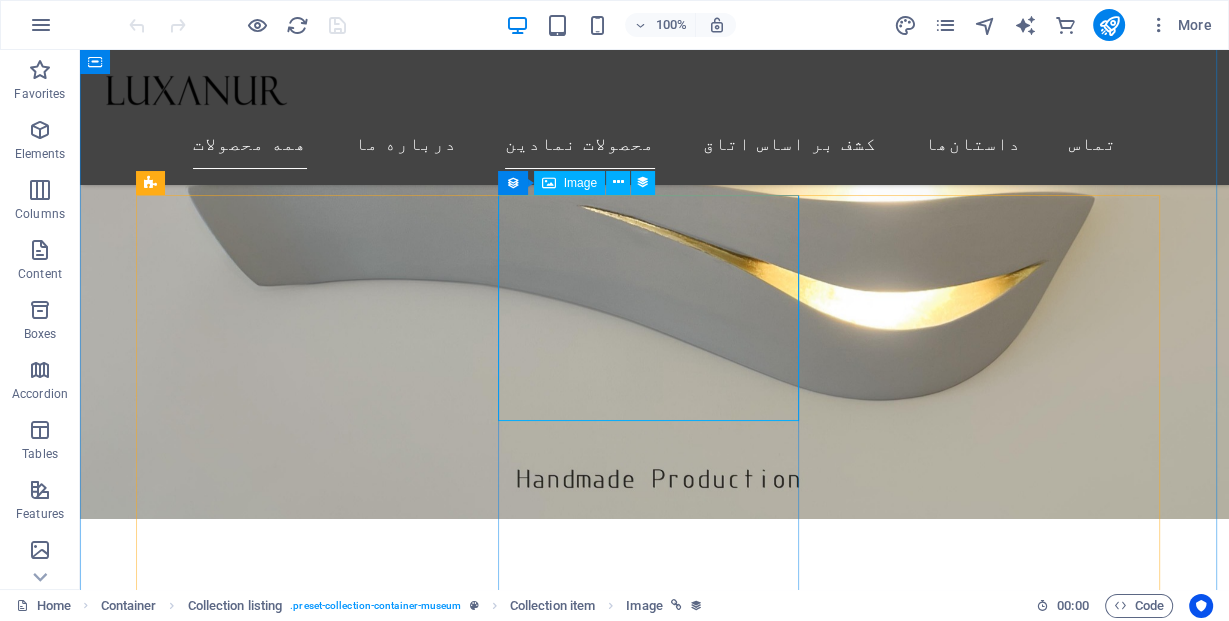 click on "Image" at bounding box center (569, 183) 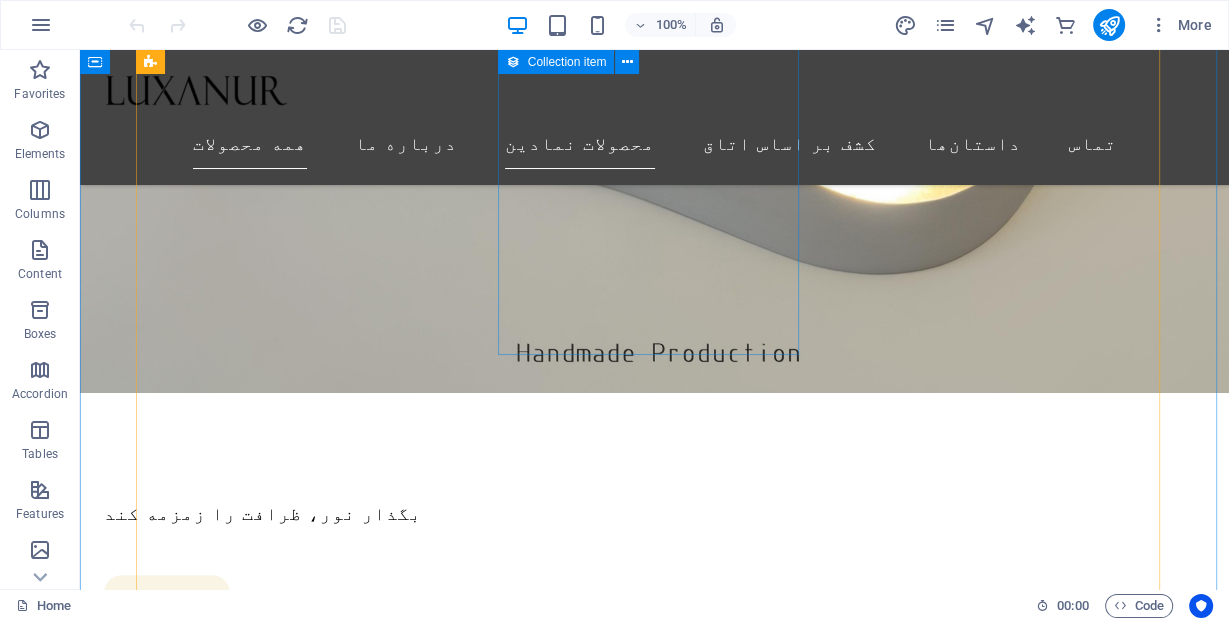 scroll, scrollTop: 640, scrollLeft: 0, axis: vertical 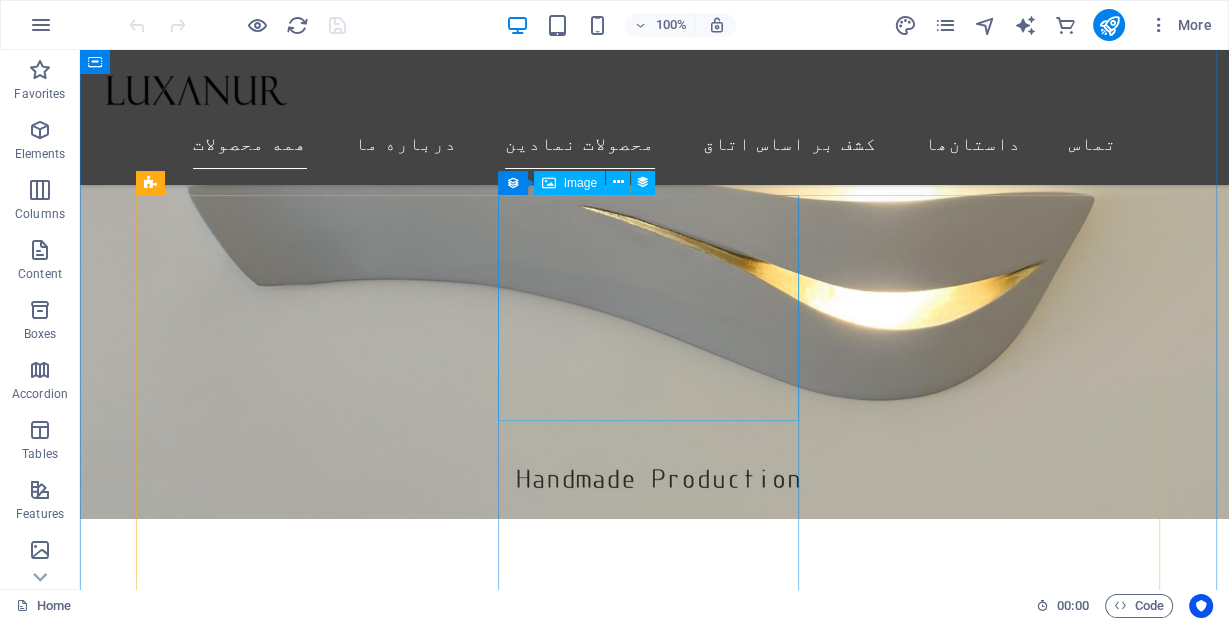 click at bounding box center (616, 3020) 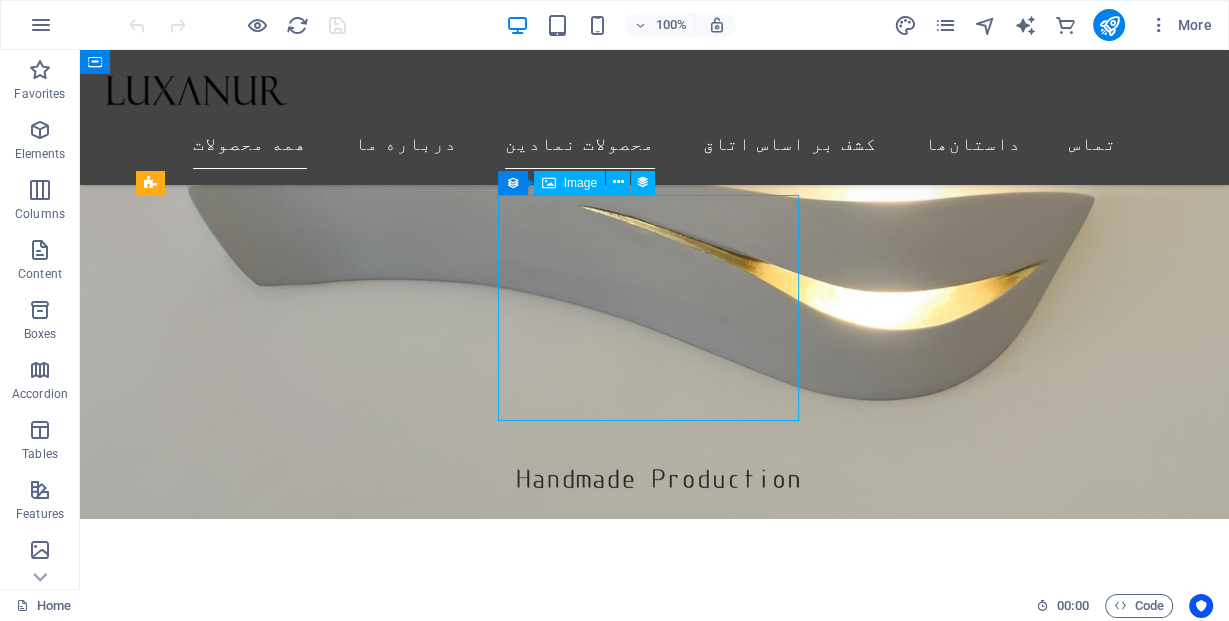 click at bounding box center (616, 3020) 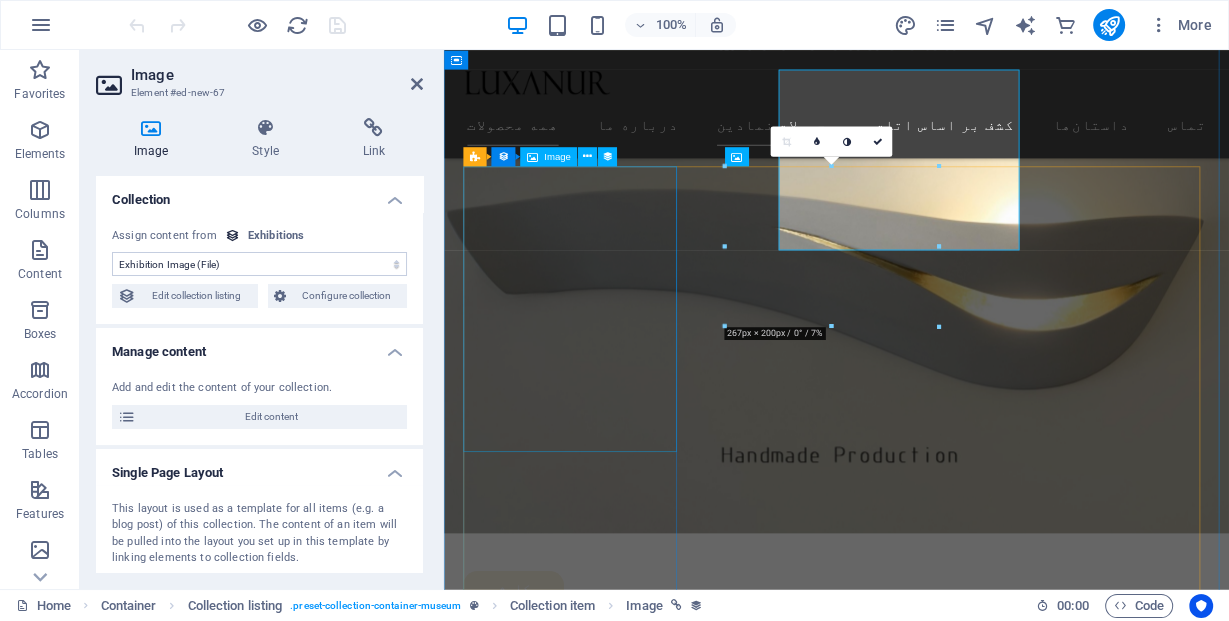 scroll, scrollTop: 760, scrollLeft: 0, axis: vertical 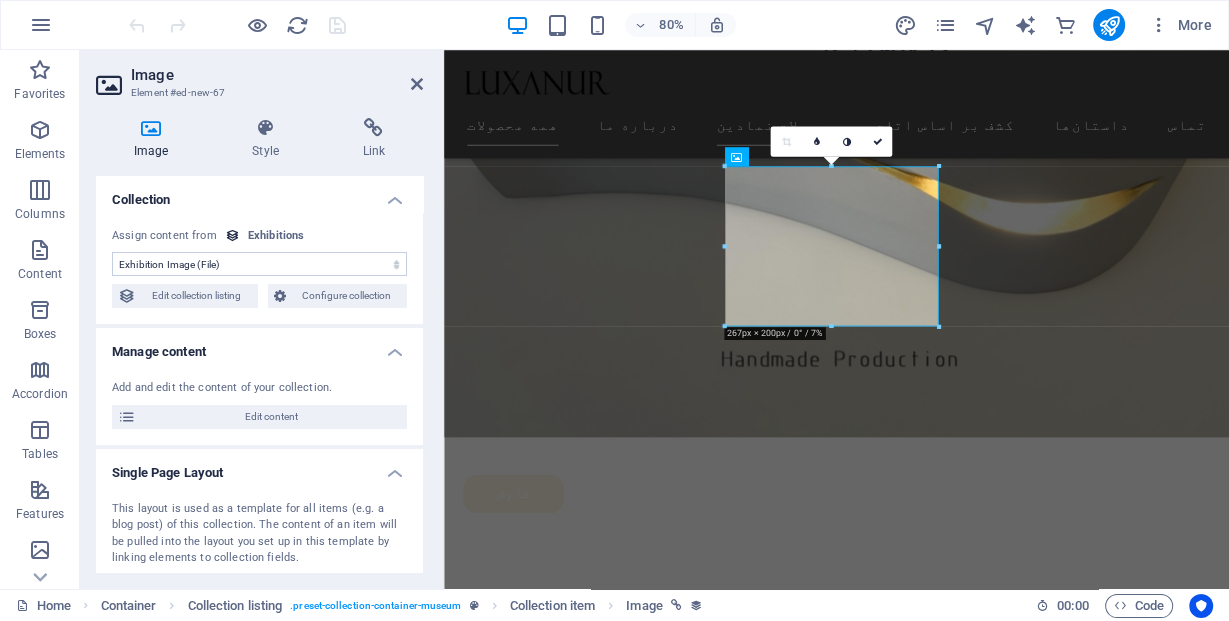 click on "Element #ed-new-67" at bounding box center [257, 93] 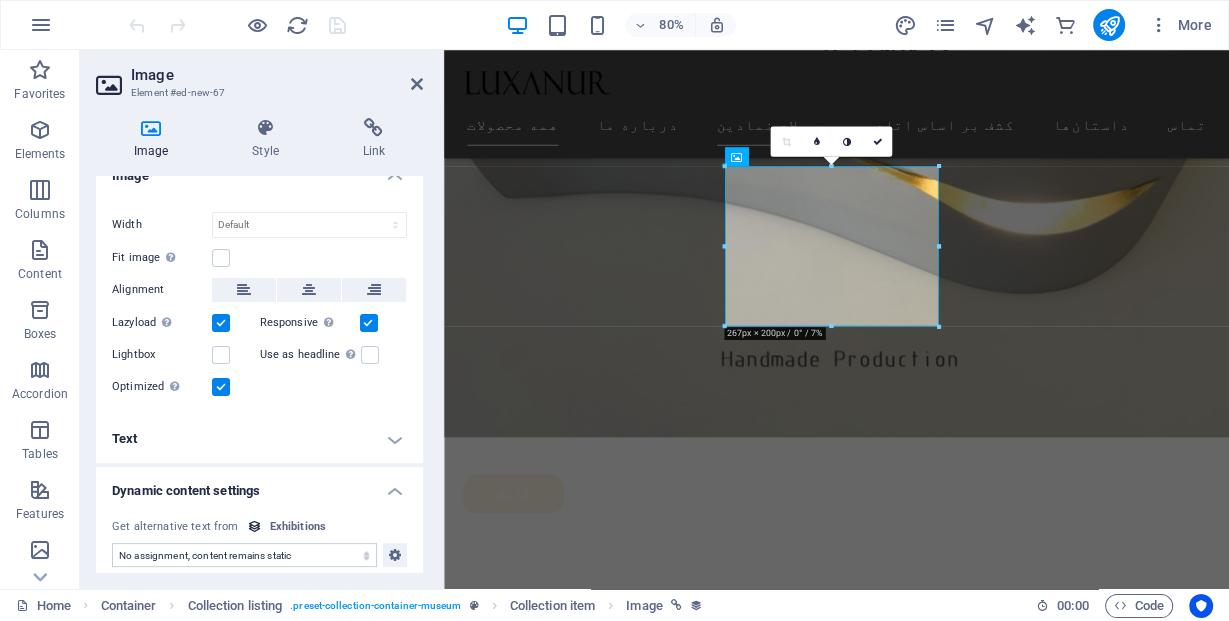 scroll, scrollTop: 533, scrollLeft: 0, axis: vertical 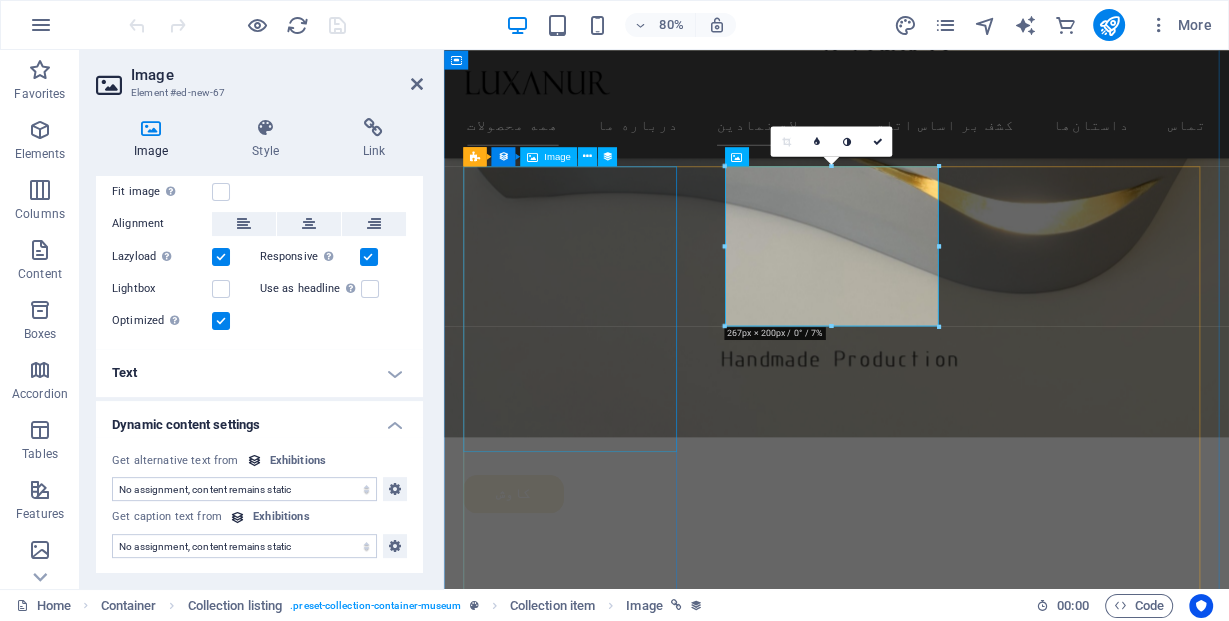 click at bounding box center [934, 1694] 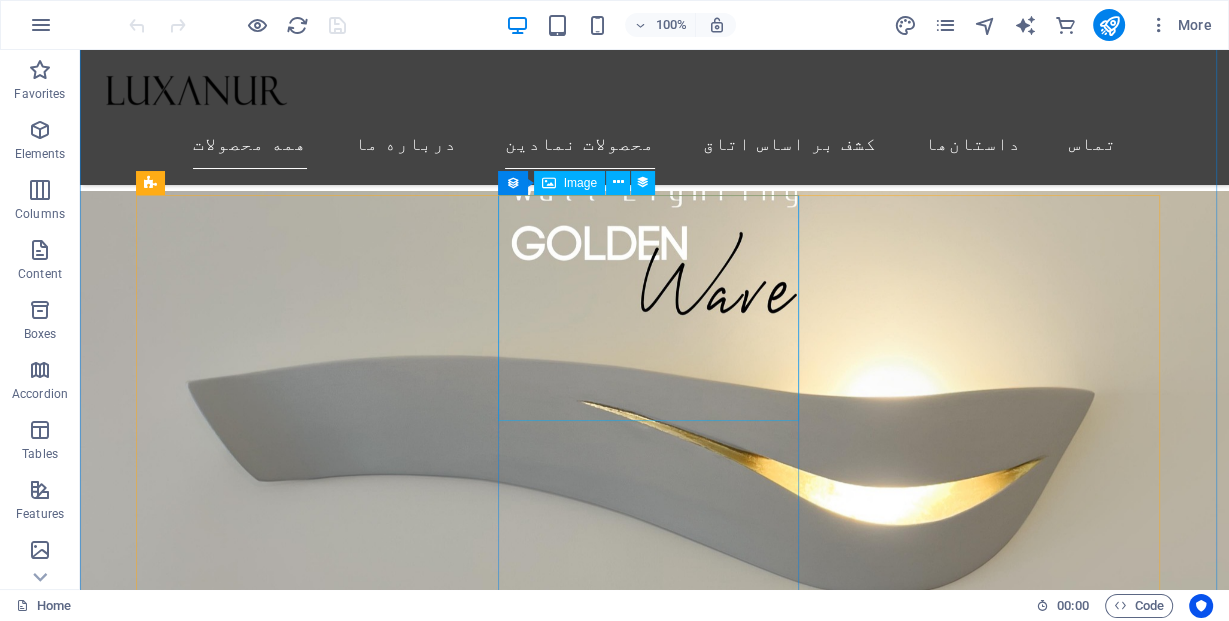 scroll, scrollTop: 640, scrollLeft: 0, axis: vertical 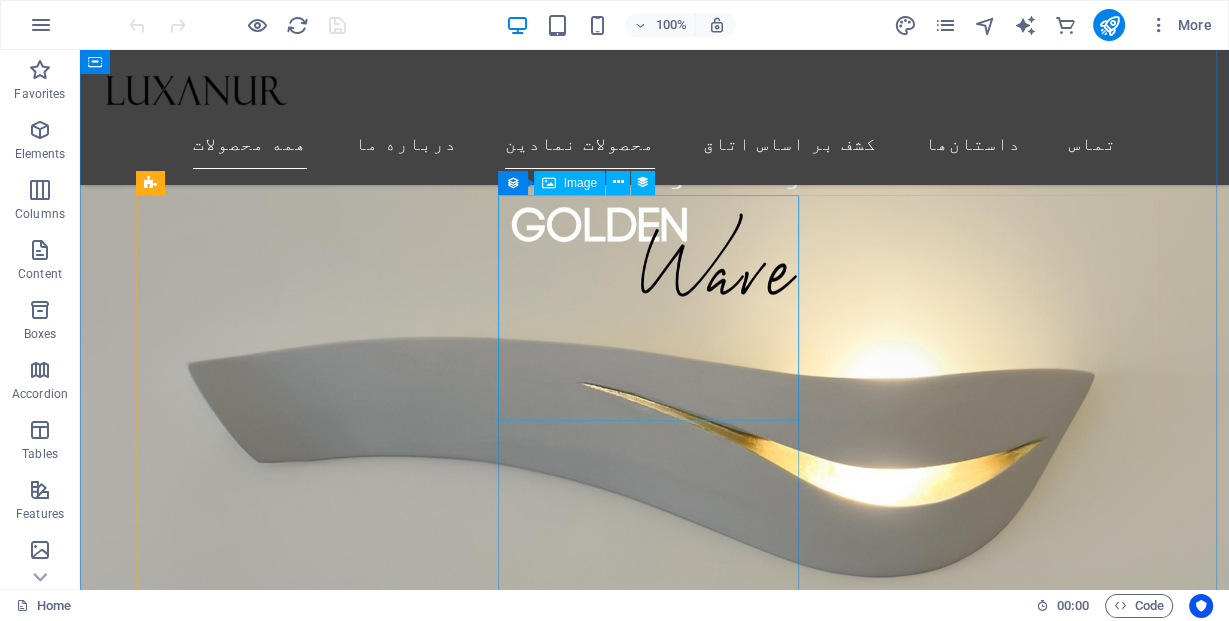 click at bounding box center (616, 3020) 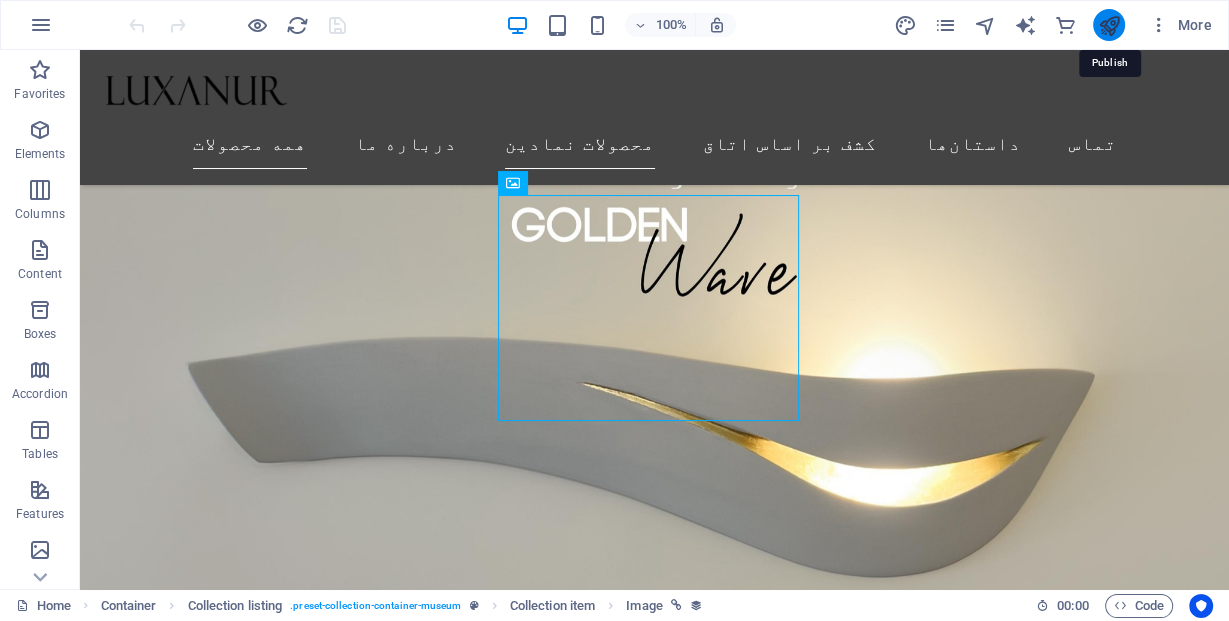 click at bounding box center (1108, 25) 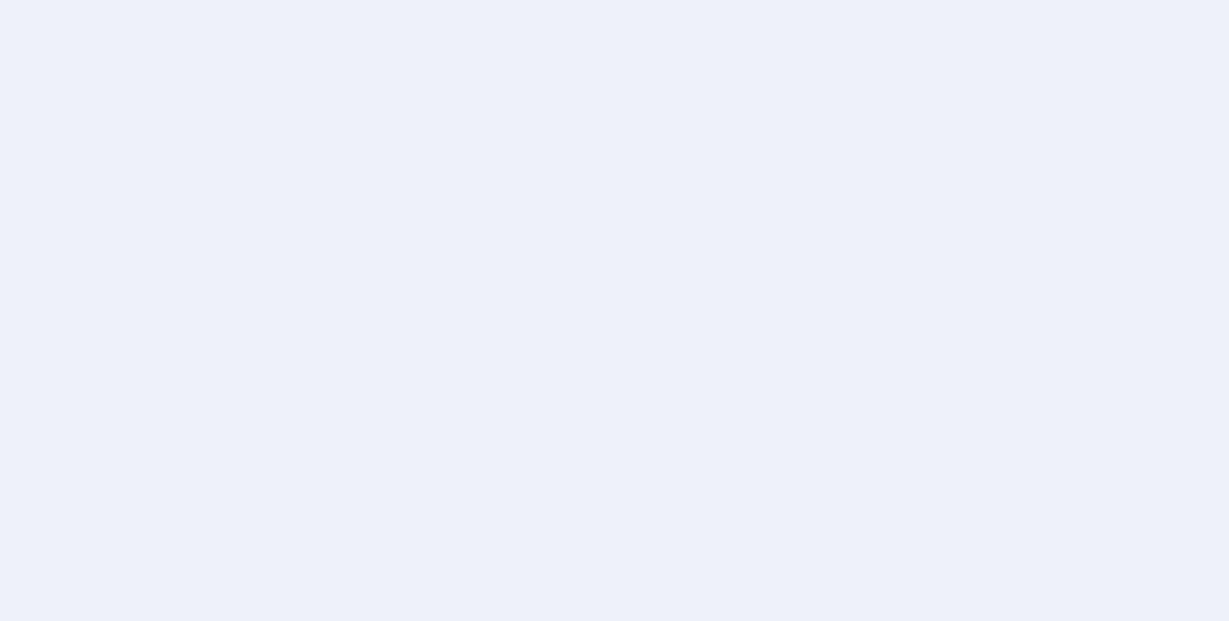 scroll, scrollTop: 0, scrollLeft: 0, axis: both 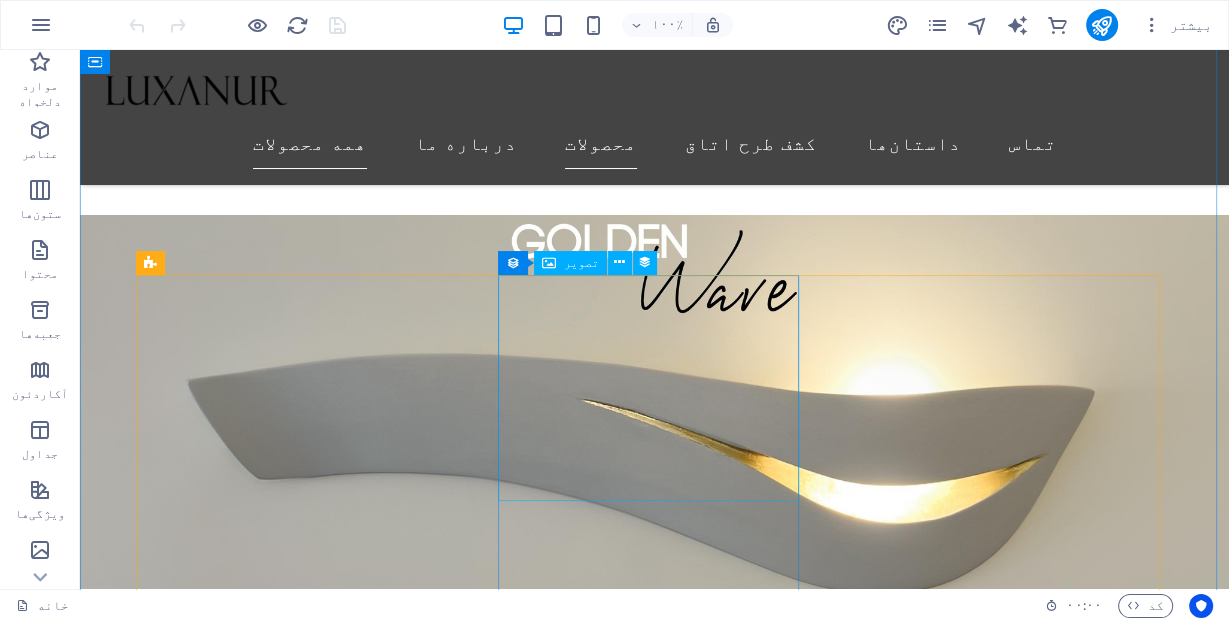 click at bounding box center (616, 3049) 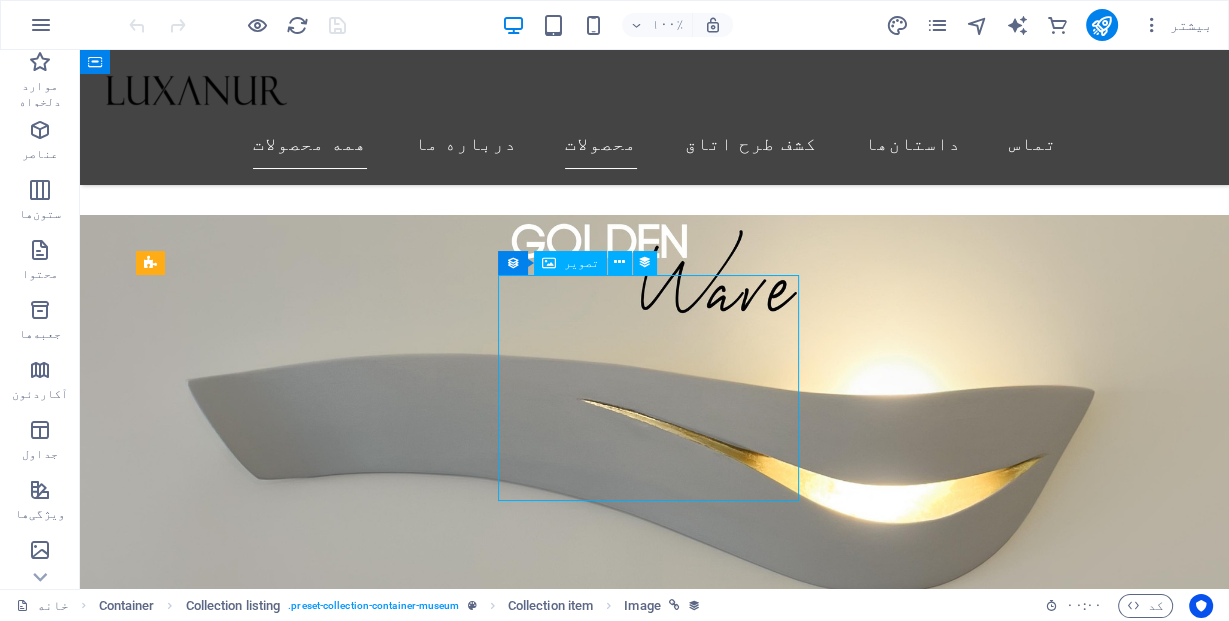 click at bounding box center [616, 3049] 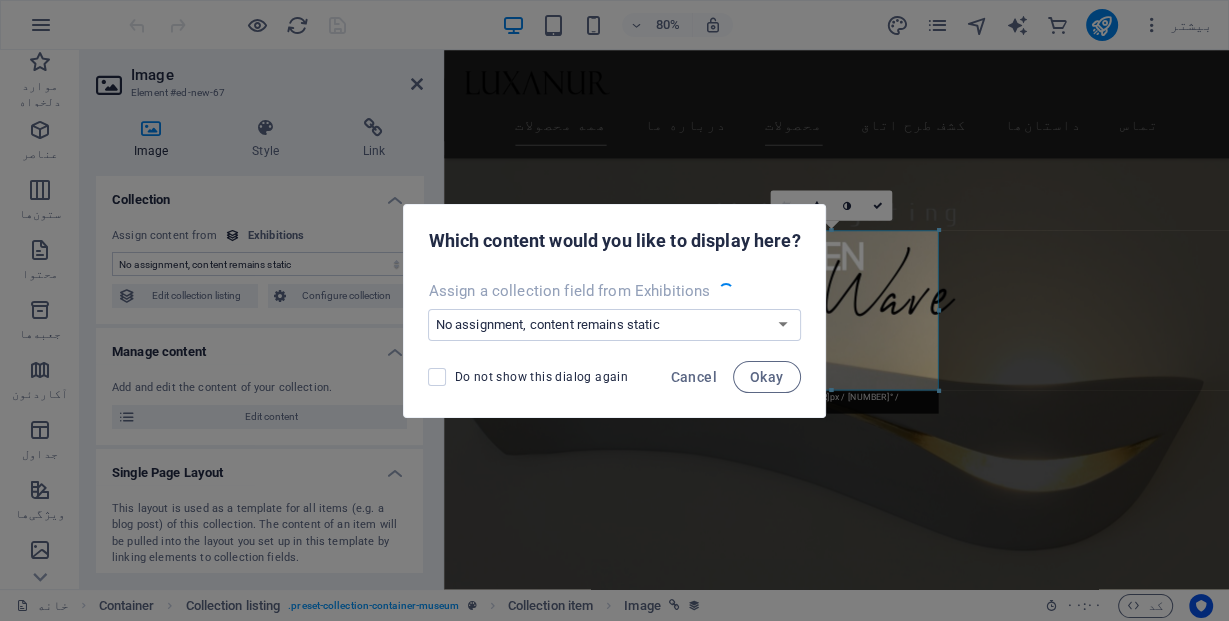 scroll, scrollTop: 680, scrollLeft: 0, axis: vertical 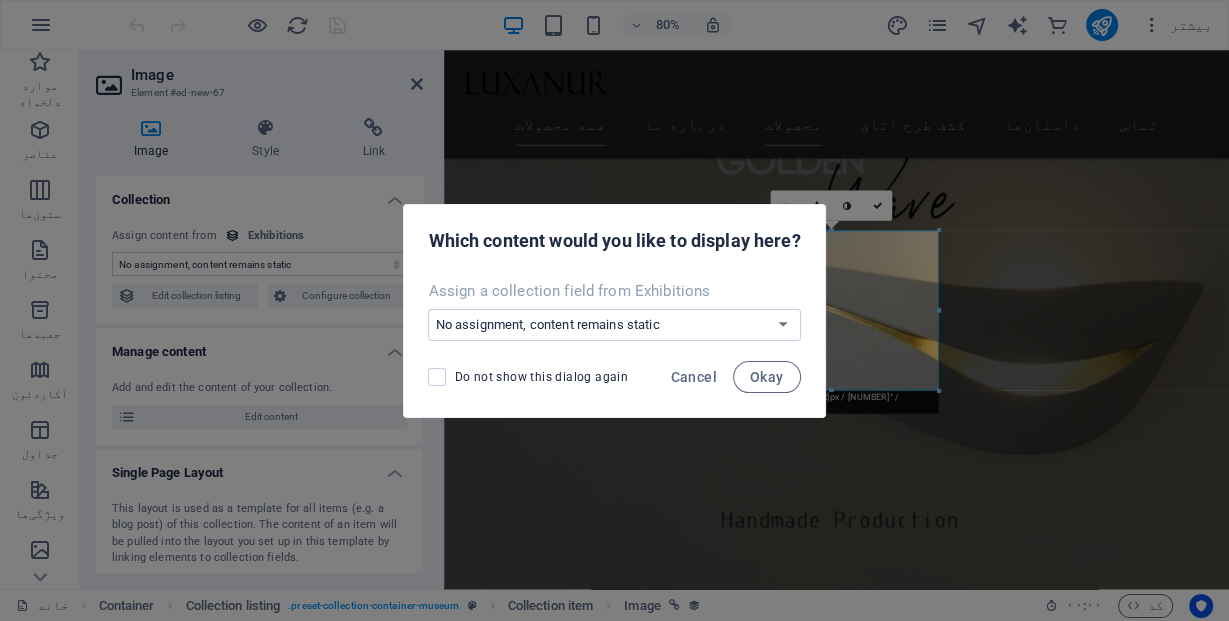 select on "exhibition-image" 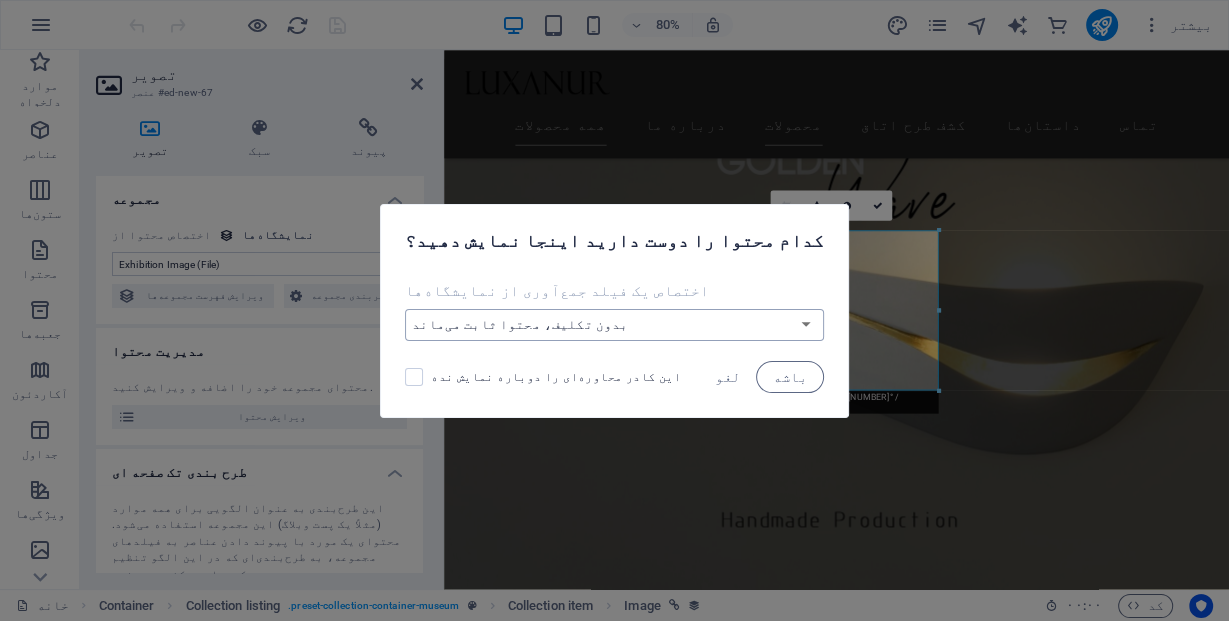 click on "Created at (Date) Updated at (Date) Exhibition Image (File) Exhibition Date (Date) Name (Plain Text) Slug (Plain Text) Exhibition Intro (Rich Text) Exhibition Hero (File) Exhibition Duration (Plain Text) Exhibition Details (CMS) Featured Exhibition (Checkbox) Featured Intro (Rich Text)" at bounding box center [614, 325] 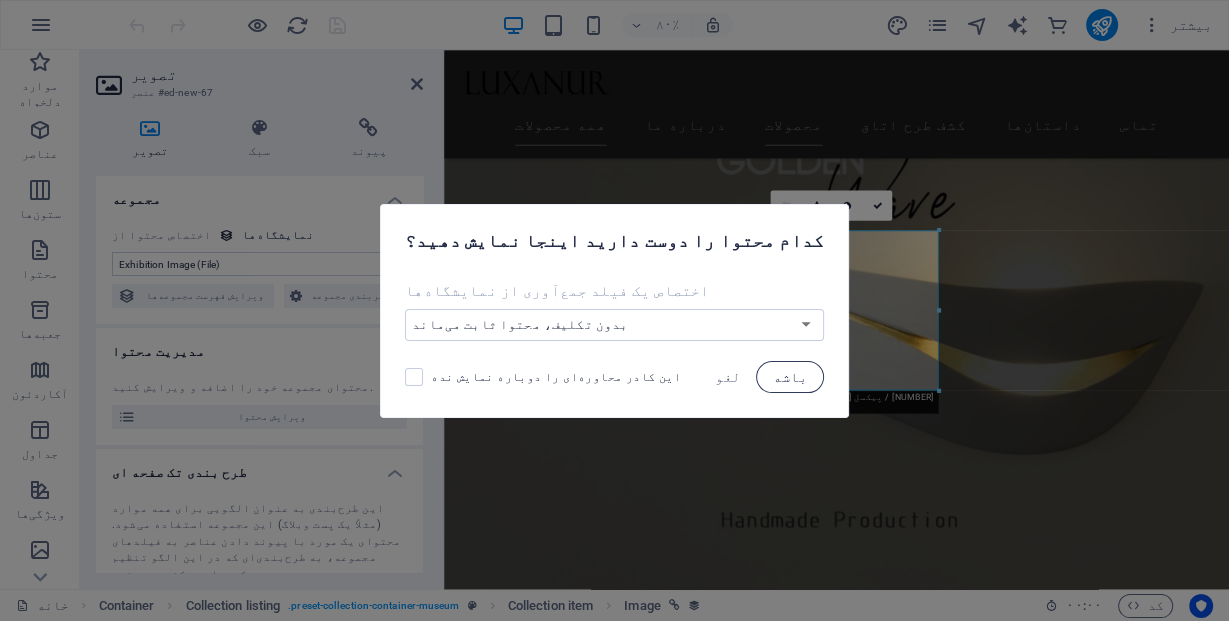 click on "باشه" at bounding box center (790, 377) 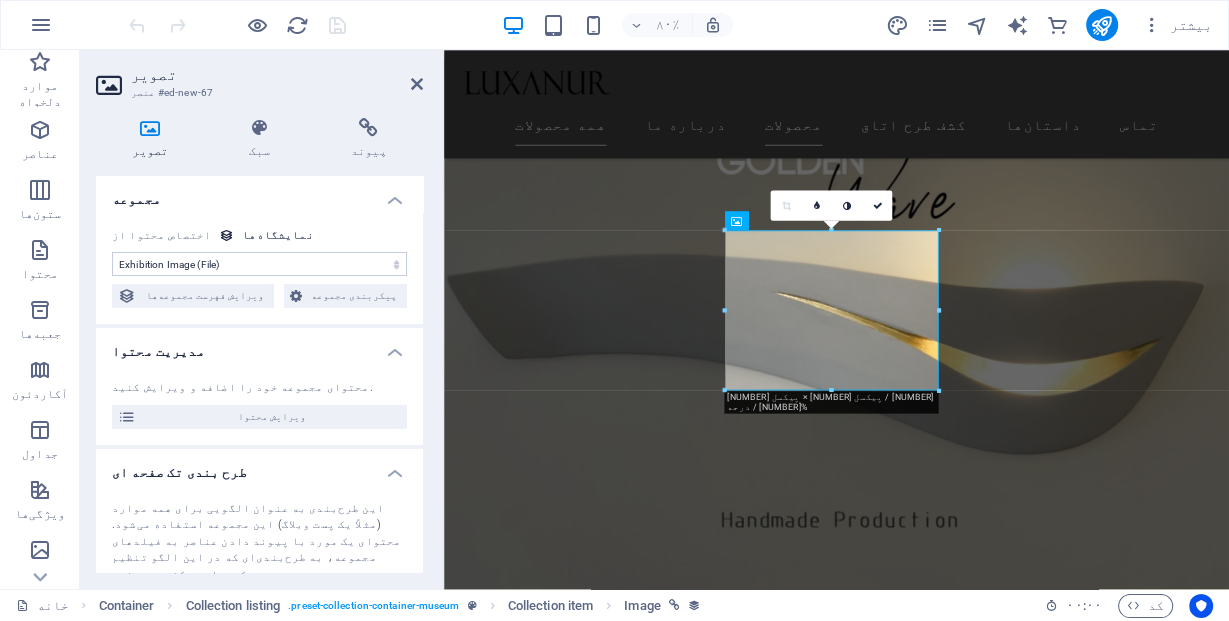 click on "مدیریت محتوا" at bounding box center [259, 346] 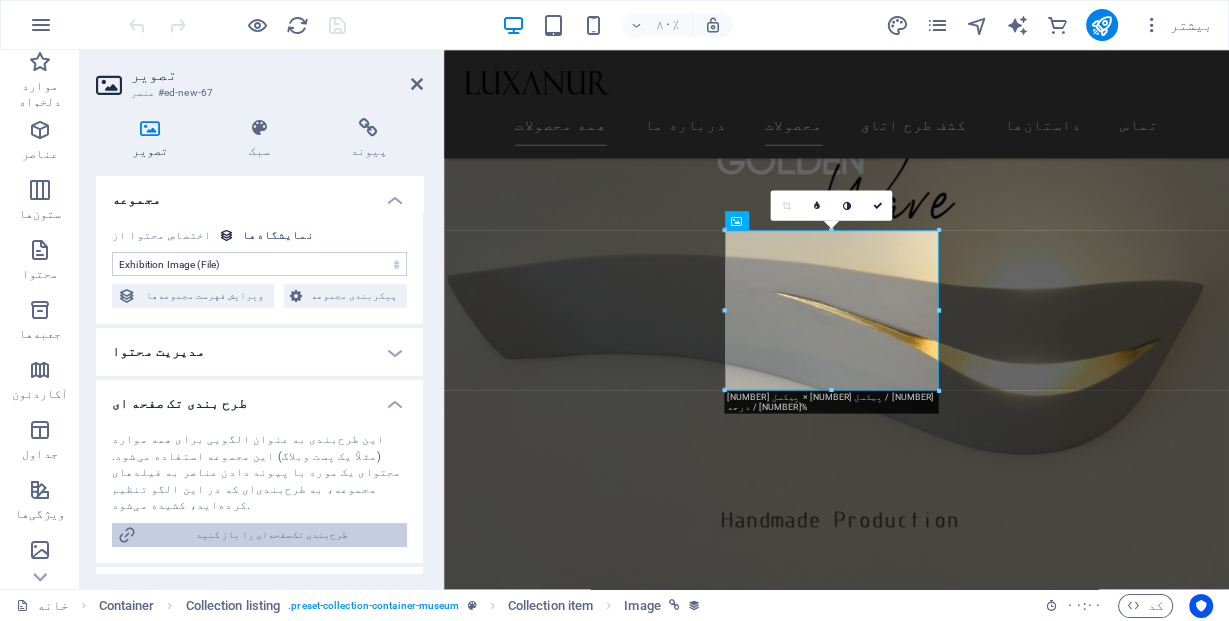 click on "طرح‌بندی تک‌صفحه‌ای را باز کنید" at bounding box center [271, 535] 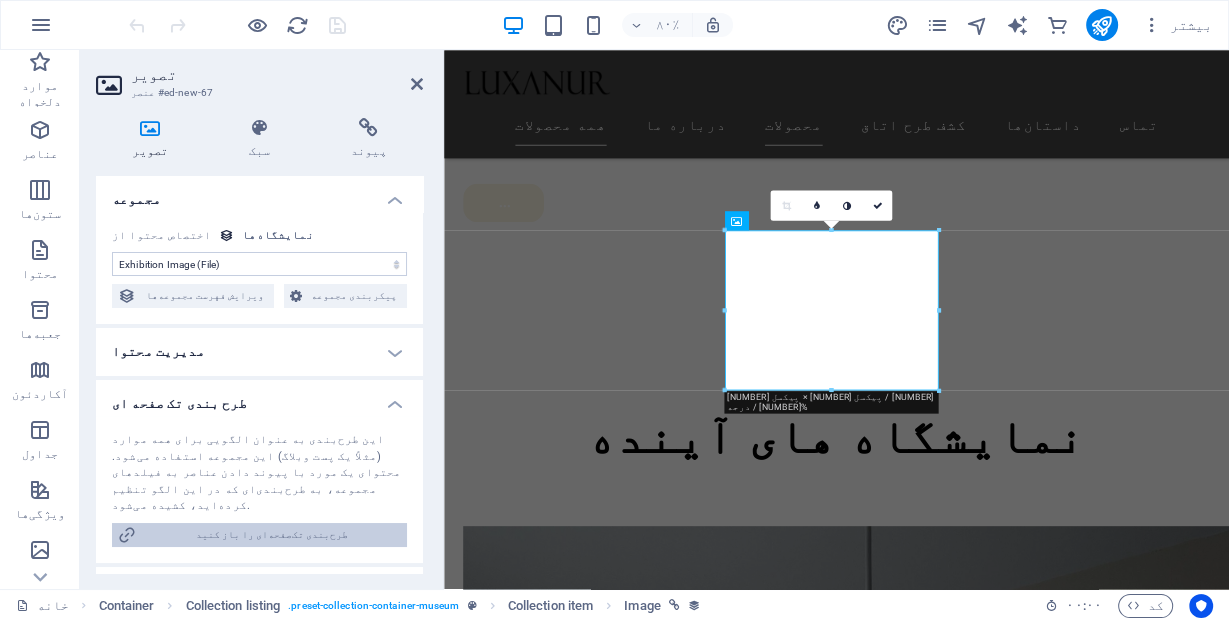 scroll, scrollTop: 0, scrollLeft: 0, axis: both 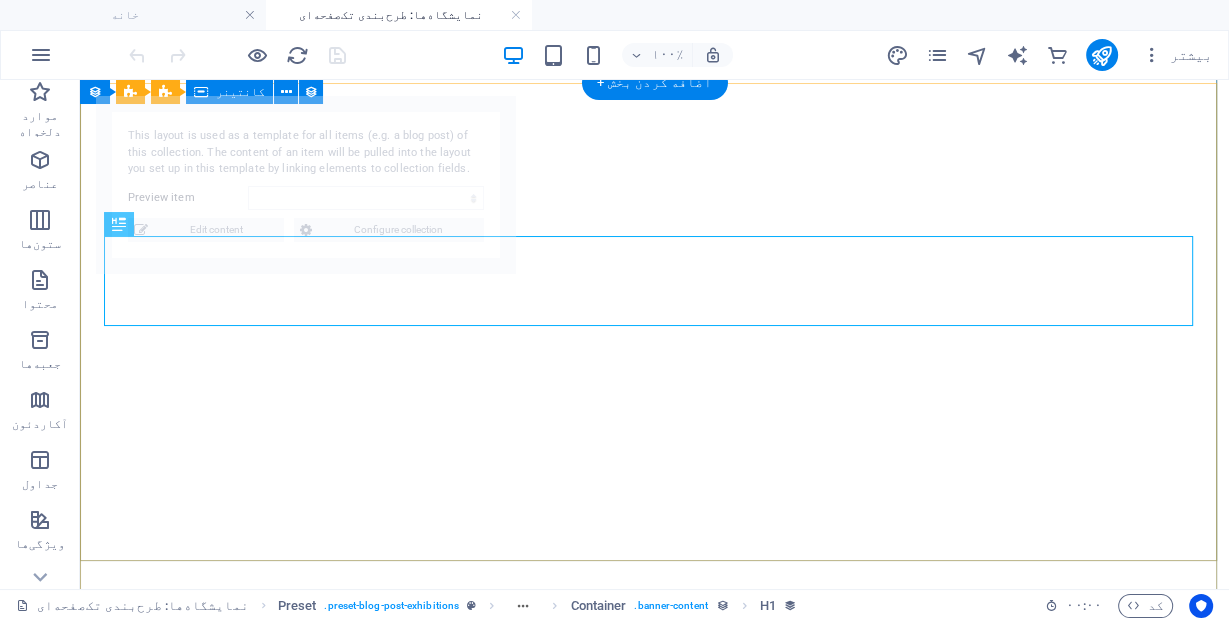 select on "[HASH]" 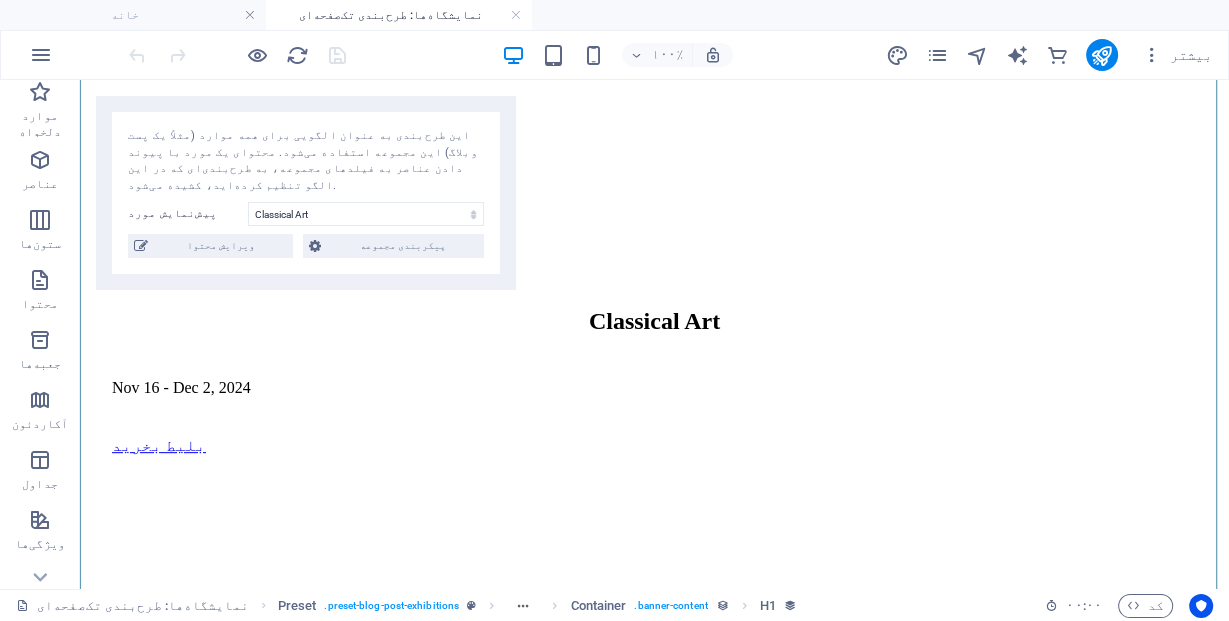 scroll, scrollTop: 720, scrollLeft: 0, axis: vertical 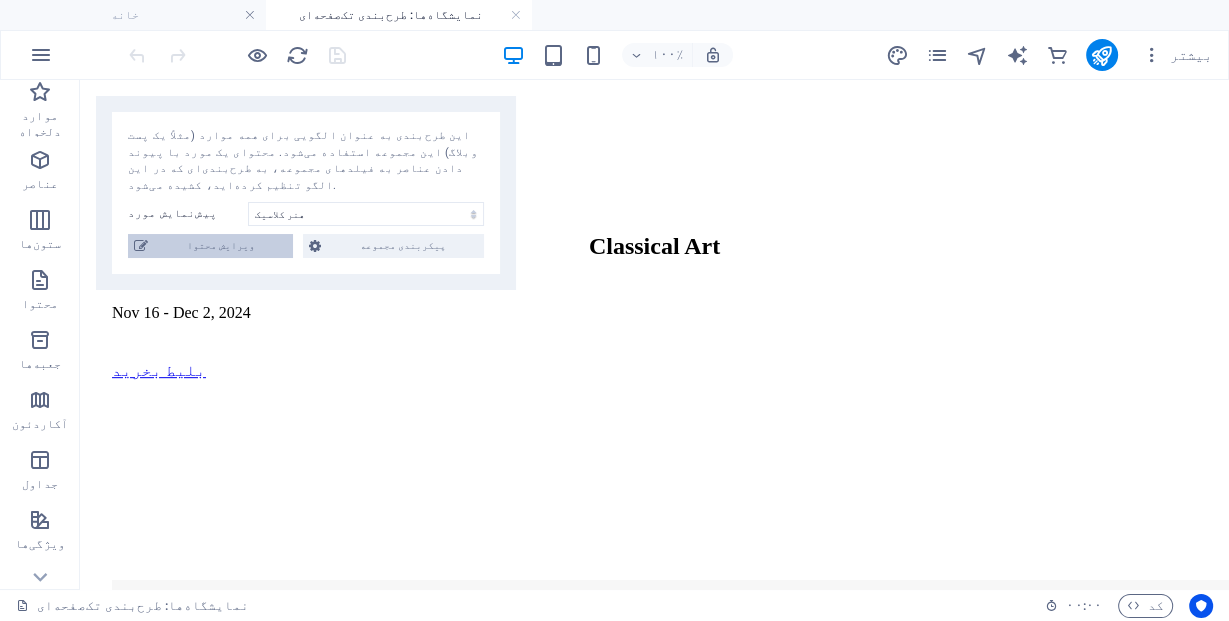 click on "ویرایش محتوا" at bounding box center (220, 246) 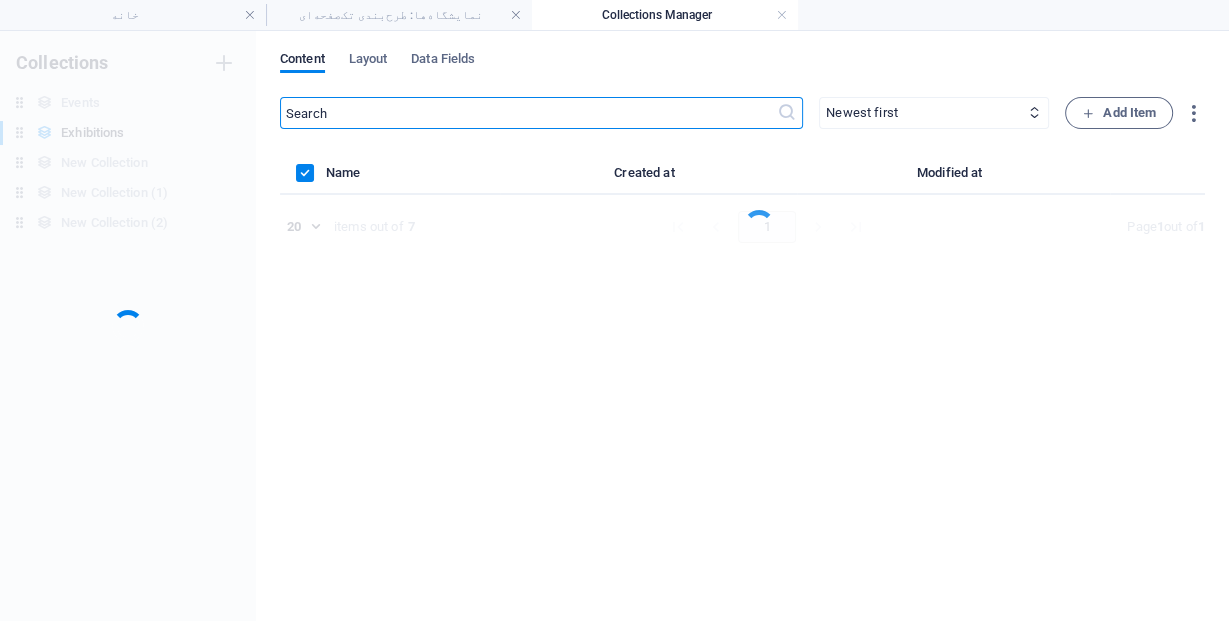 scroll, scrollTop: 0, scrollLeft: 0, axis: both 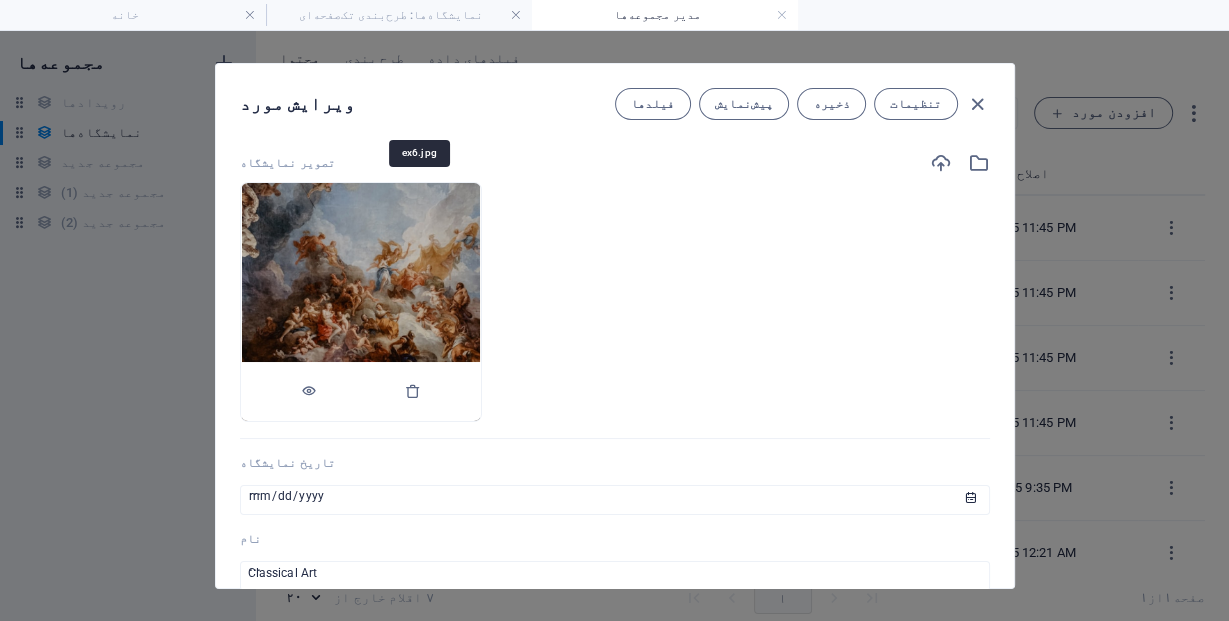 click at bounding box center [361, 302] 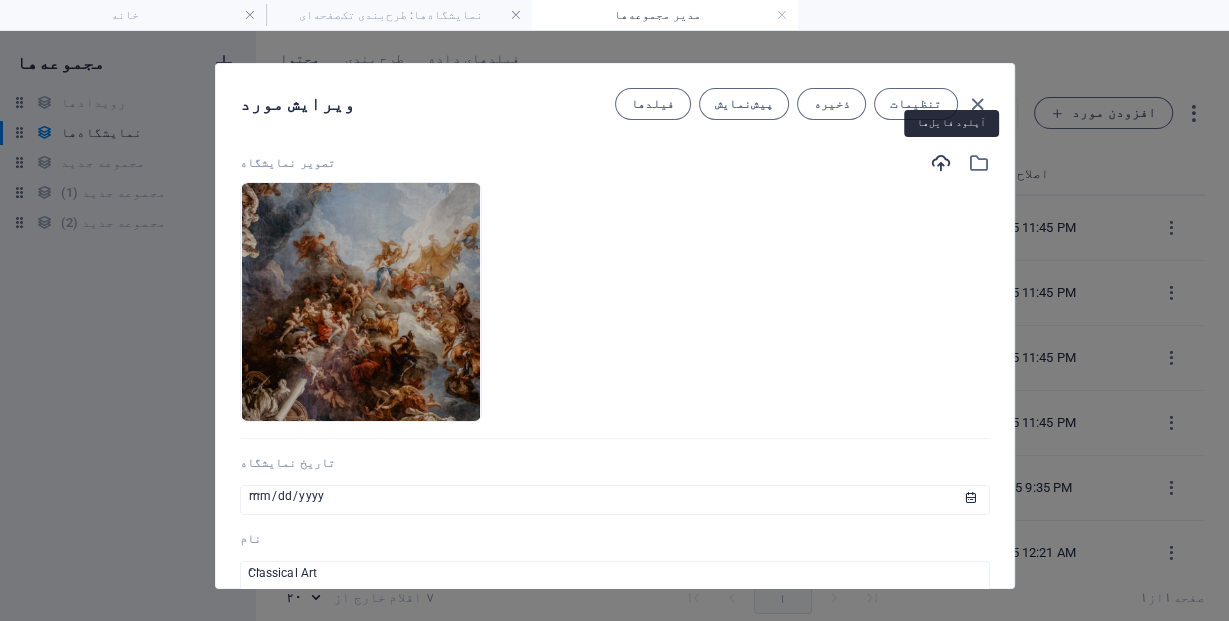 click at bounding box center (941, 163) 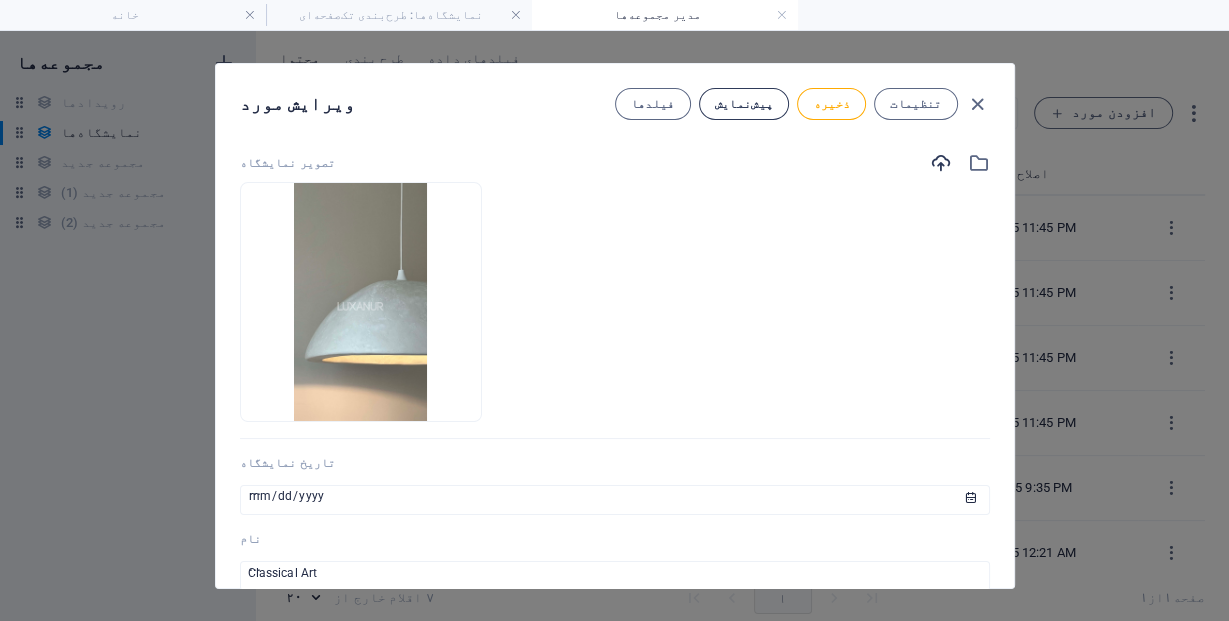 click on "پیش‌نمایش" at bounding box center (744, 104) 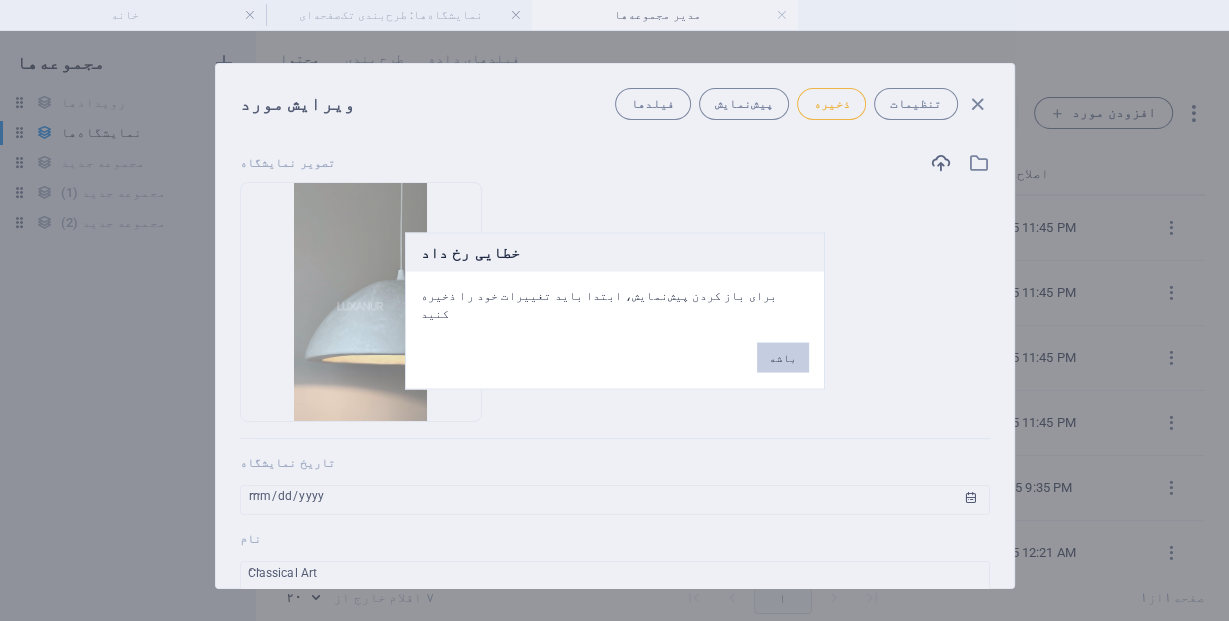 click on "باشه" at bounding box center (783, 357) 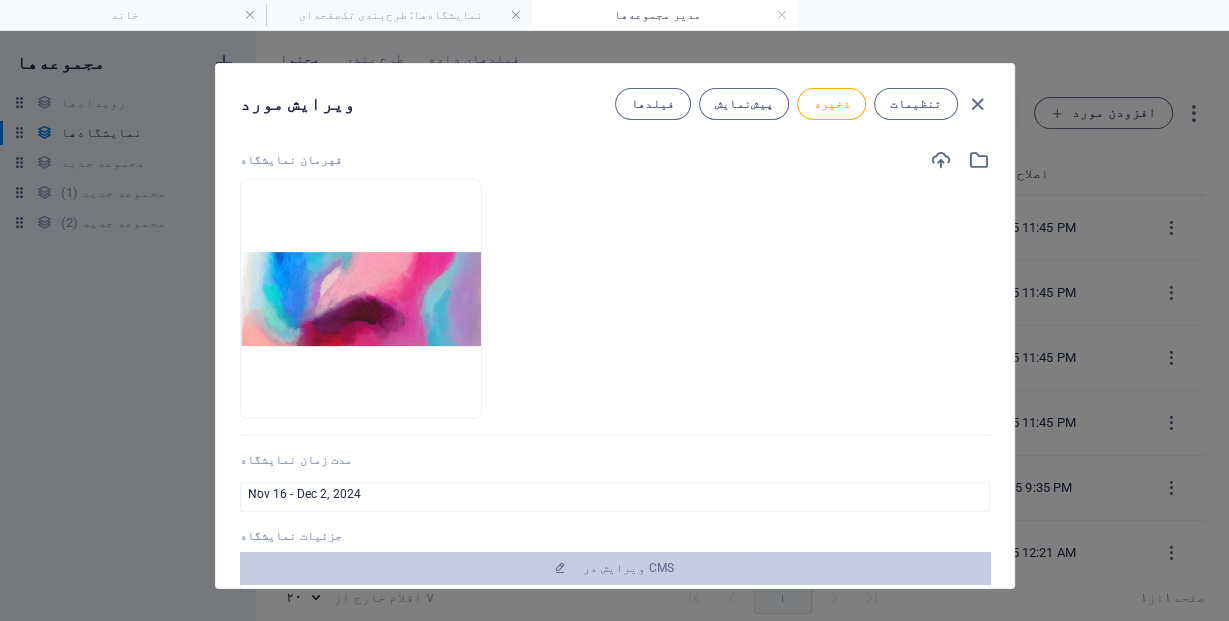 scroll, scrollTop: 560, scrollLeft: 0, axis: vertical 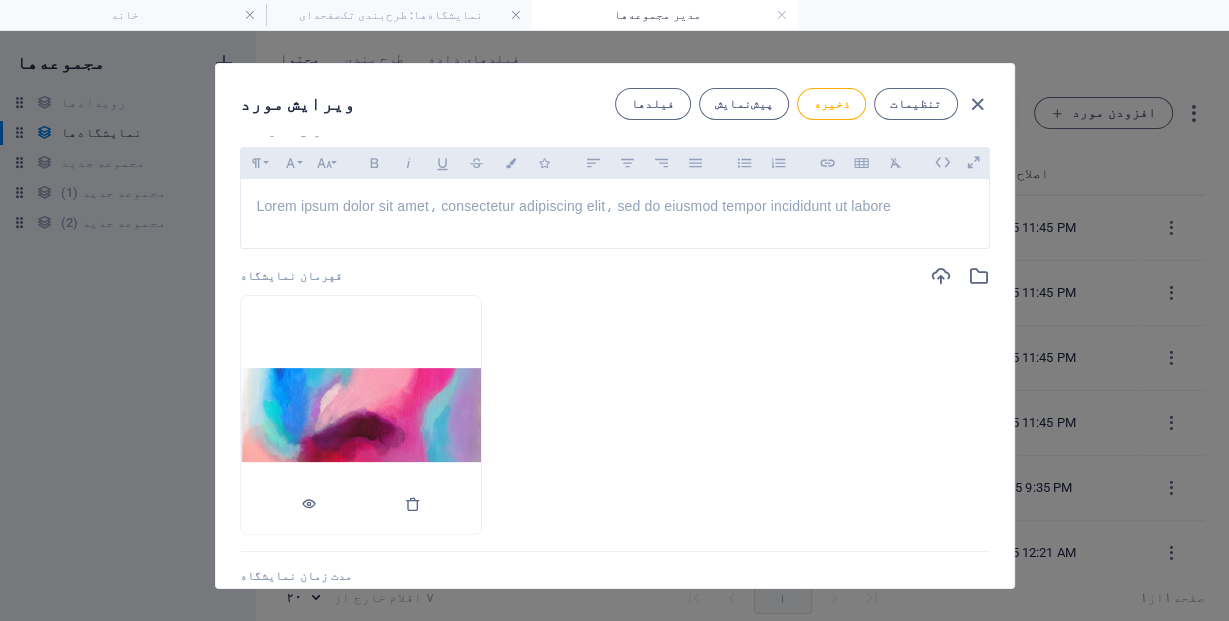 click at bounding box center [361, 414] 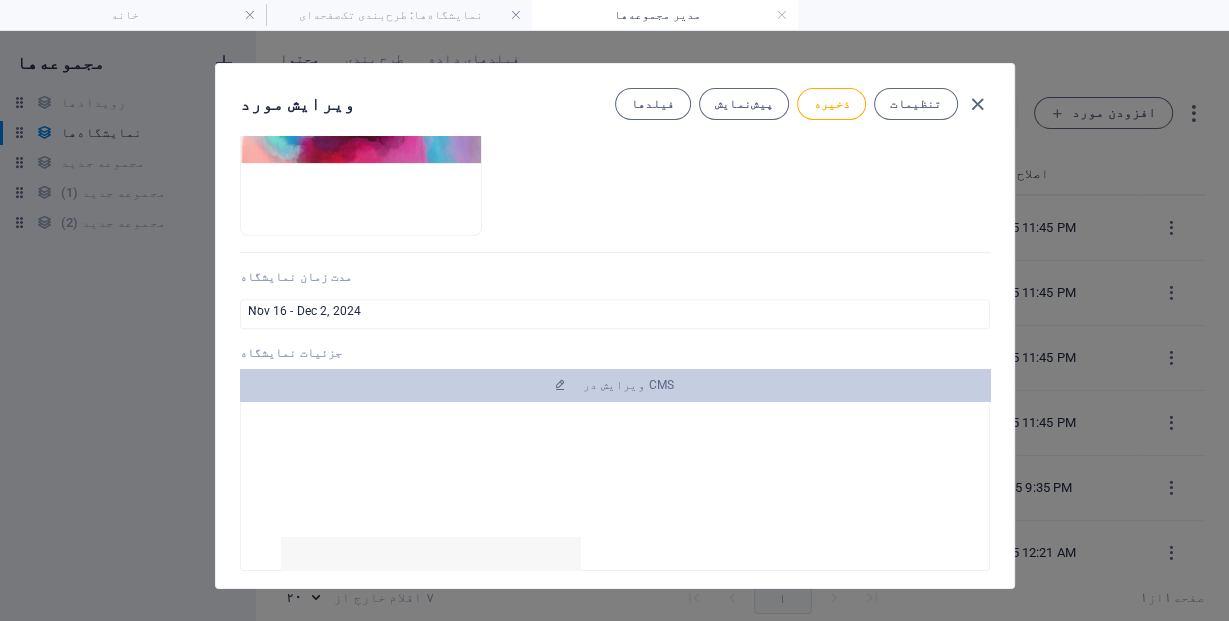 scroll, scrollTop: 800, scrollLeft: 0, axis: vertical 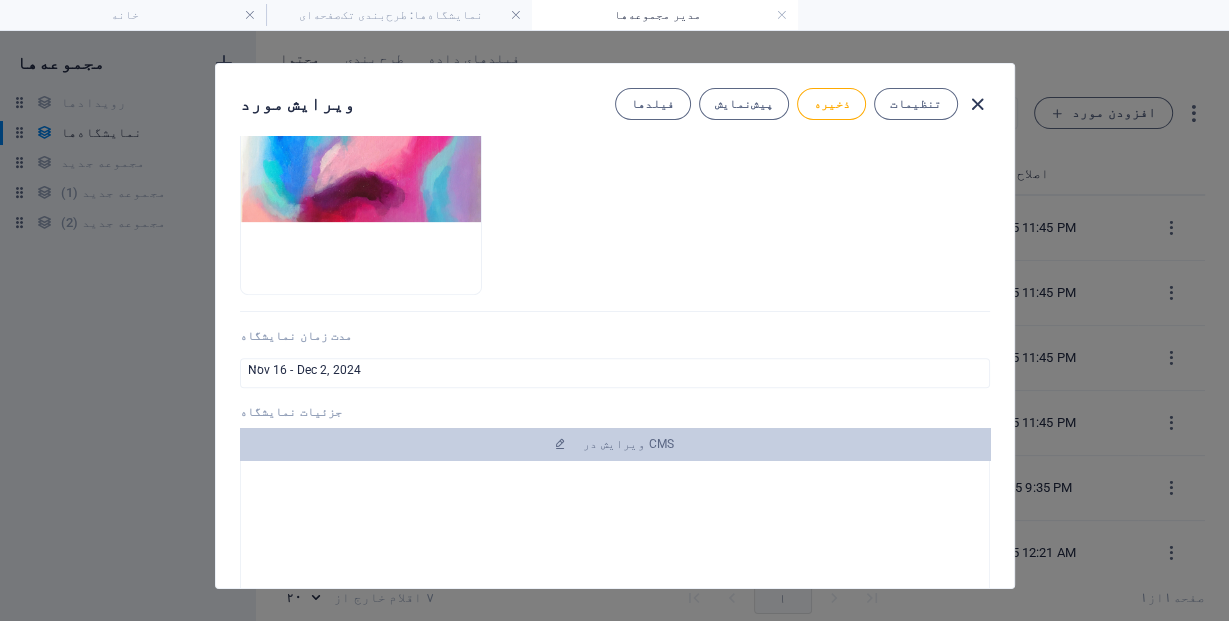 click at bounding box center (977, 104) 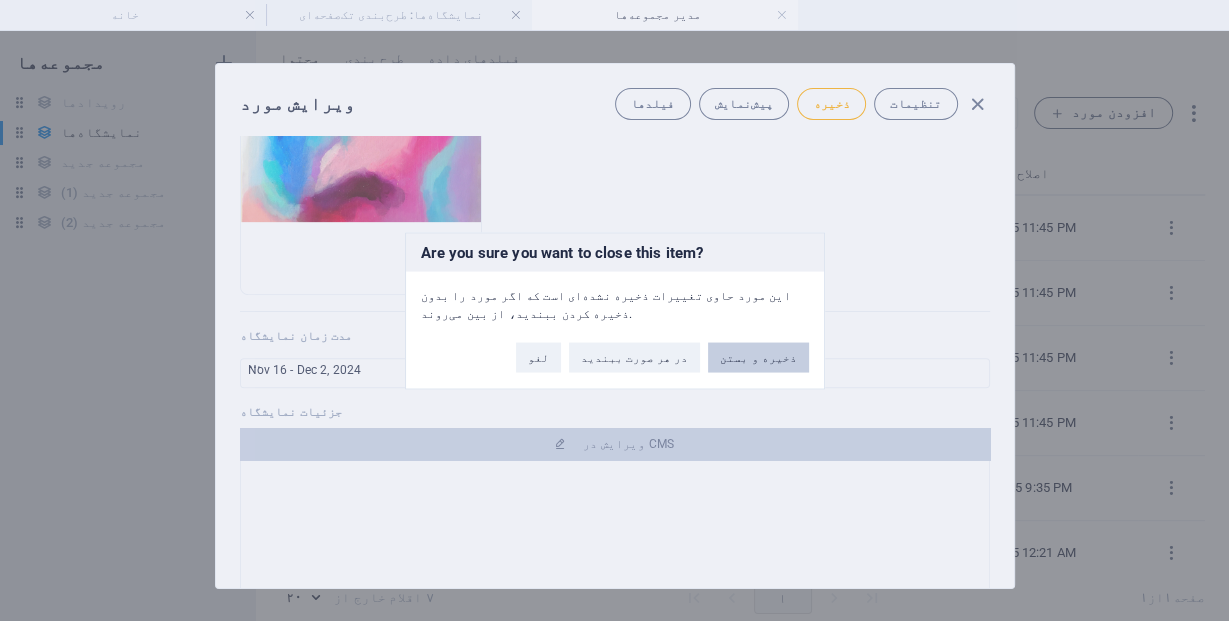 click on "ذخیره و بستن" at bounding box center [758, 357] 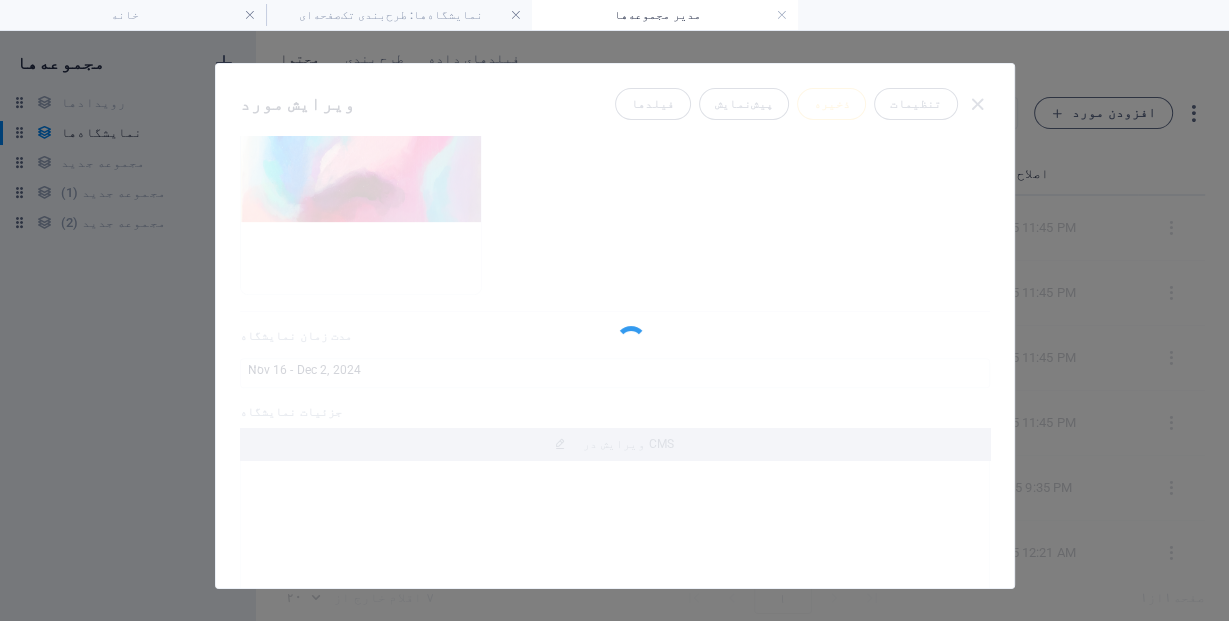 type on "2025-08-06" 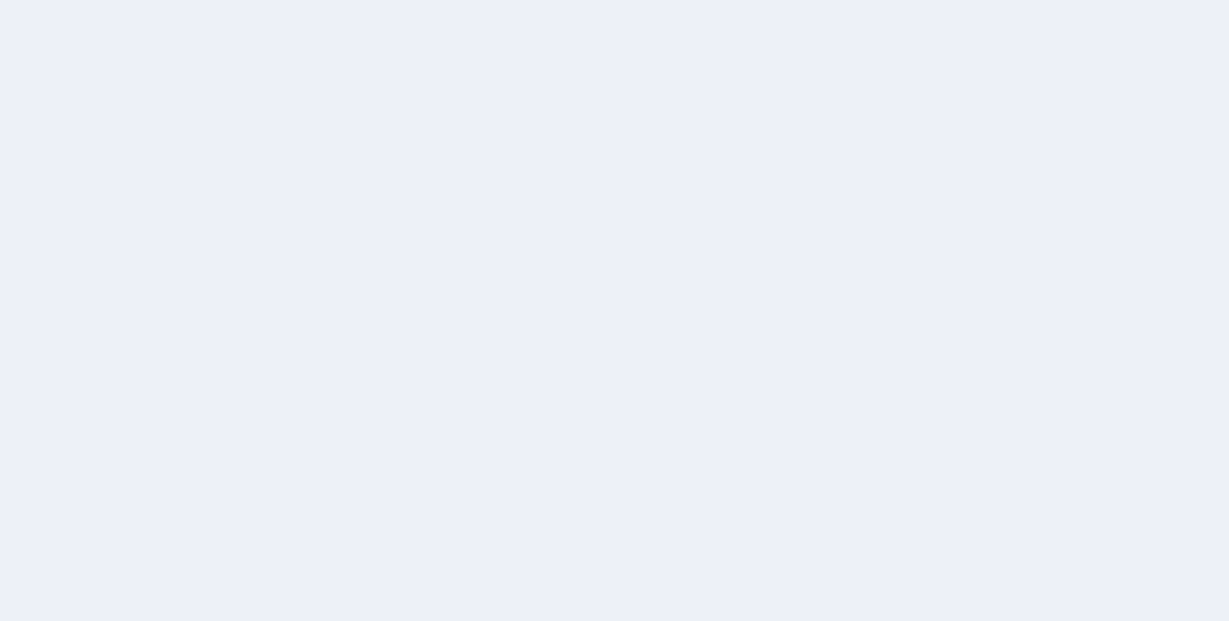 scroll, scrollTop: 0, scrollLeft: 0, axis: both 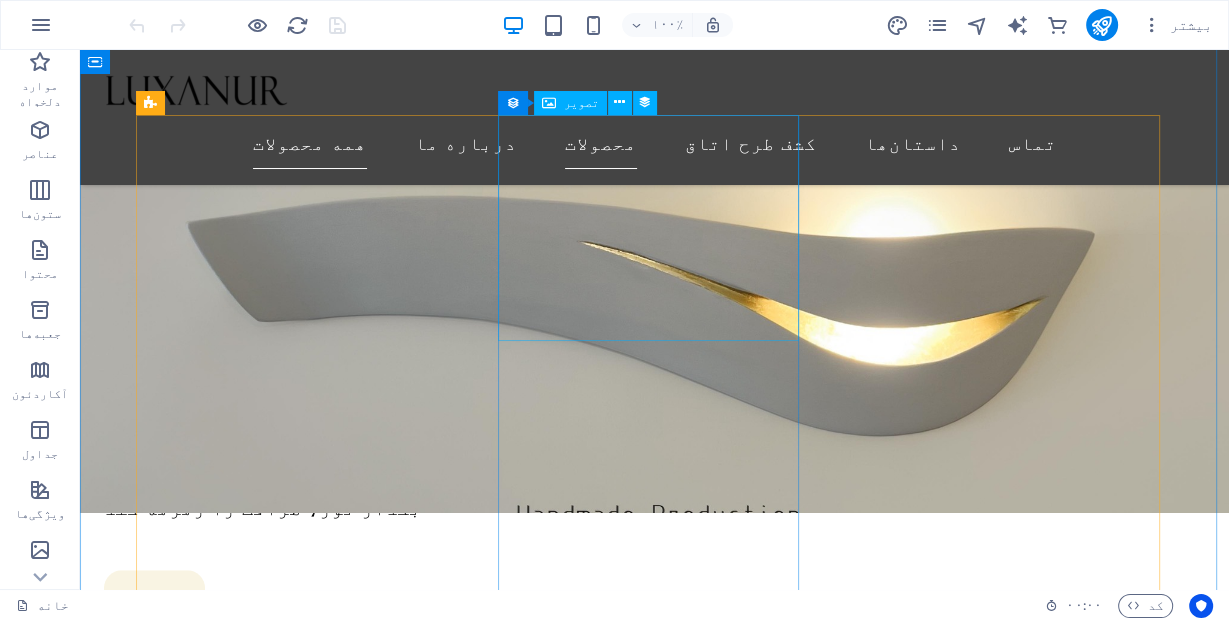 click at bounding box center (616, 2889) 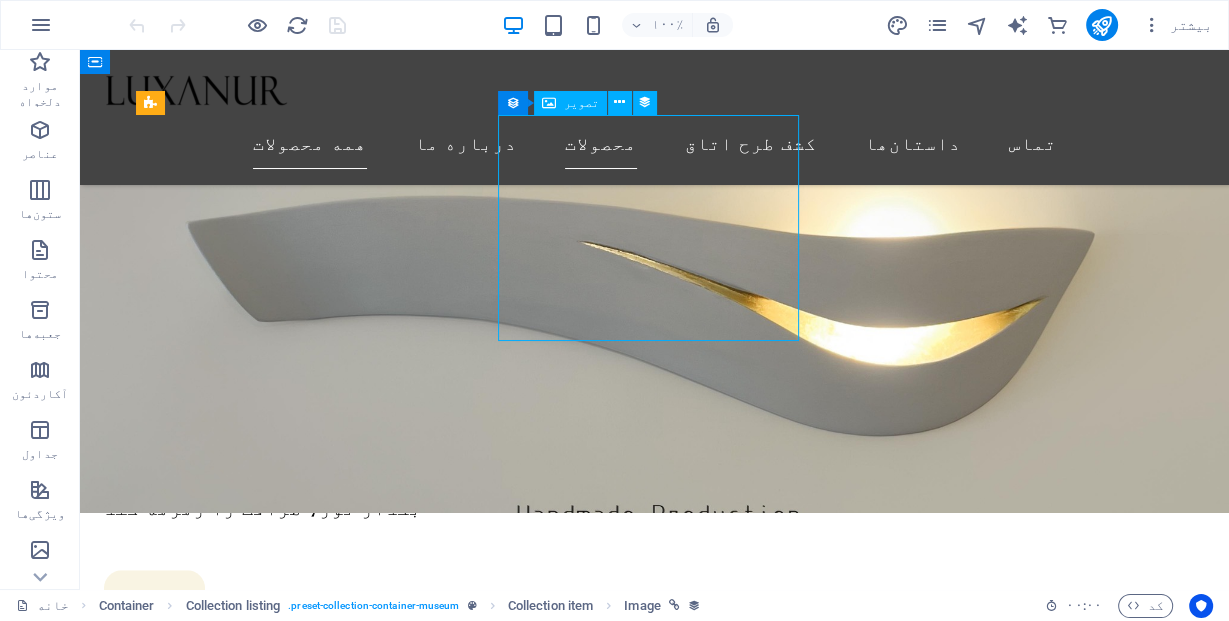 click at bounding box center [616, 2889] 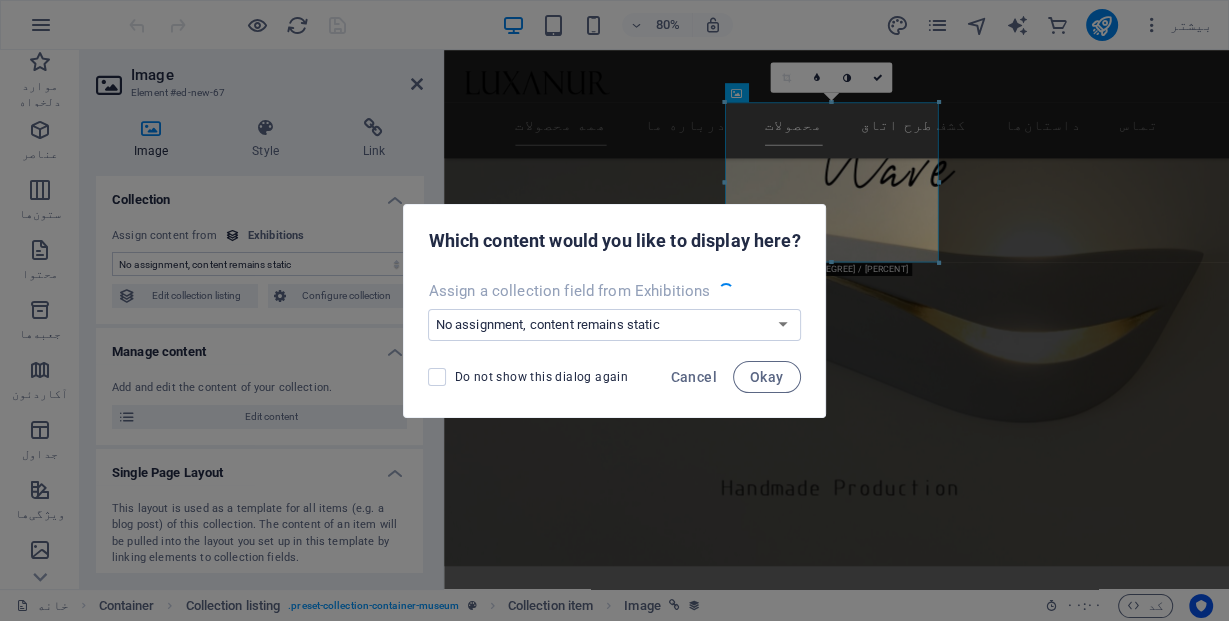 scroll, scrollTop: 840, scrollLeft: 0, axis: vertical 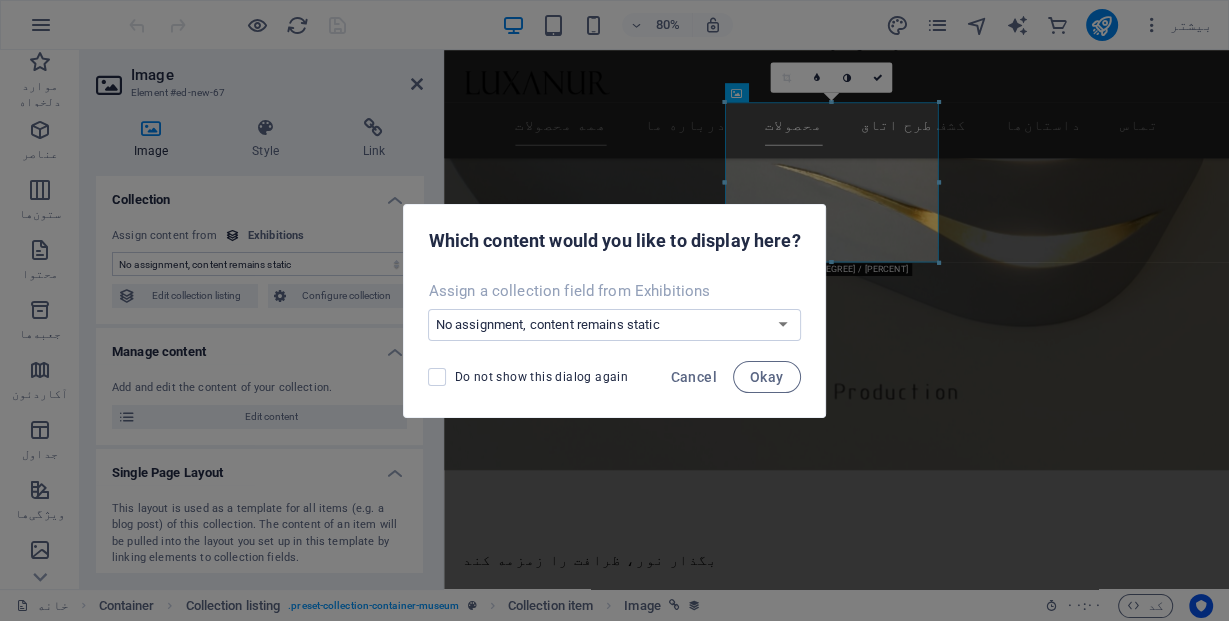 select on "exhibition-image" 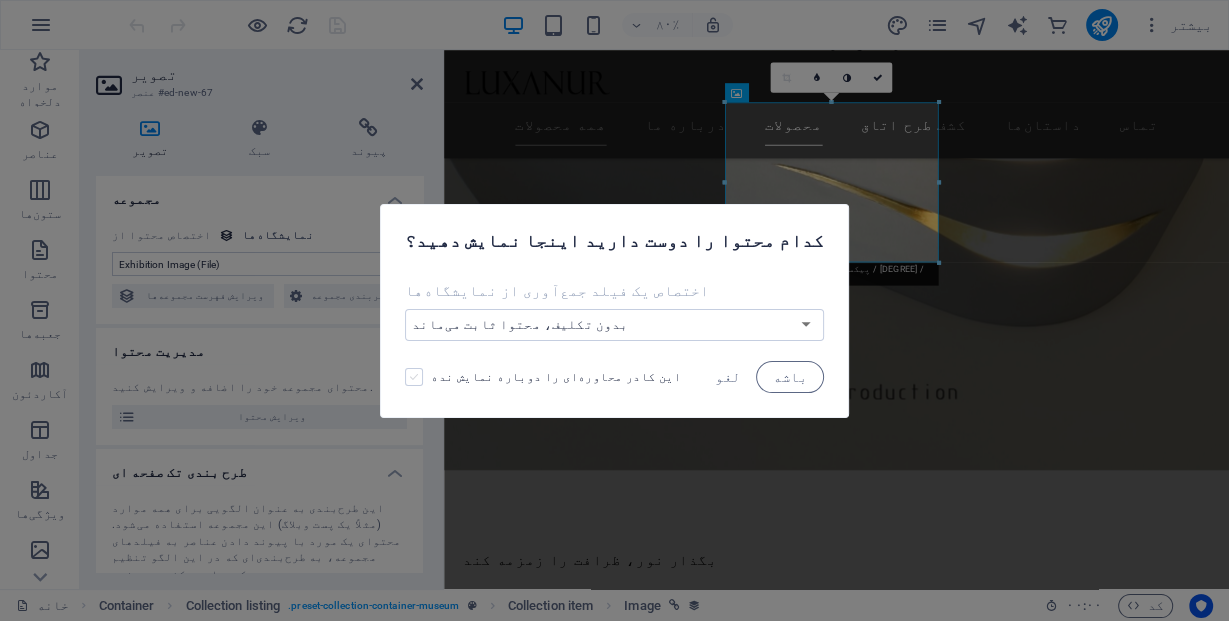 click at bounding box center [414, 377] 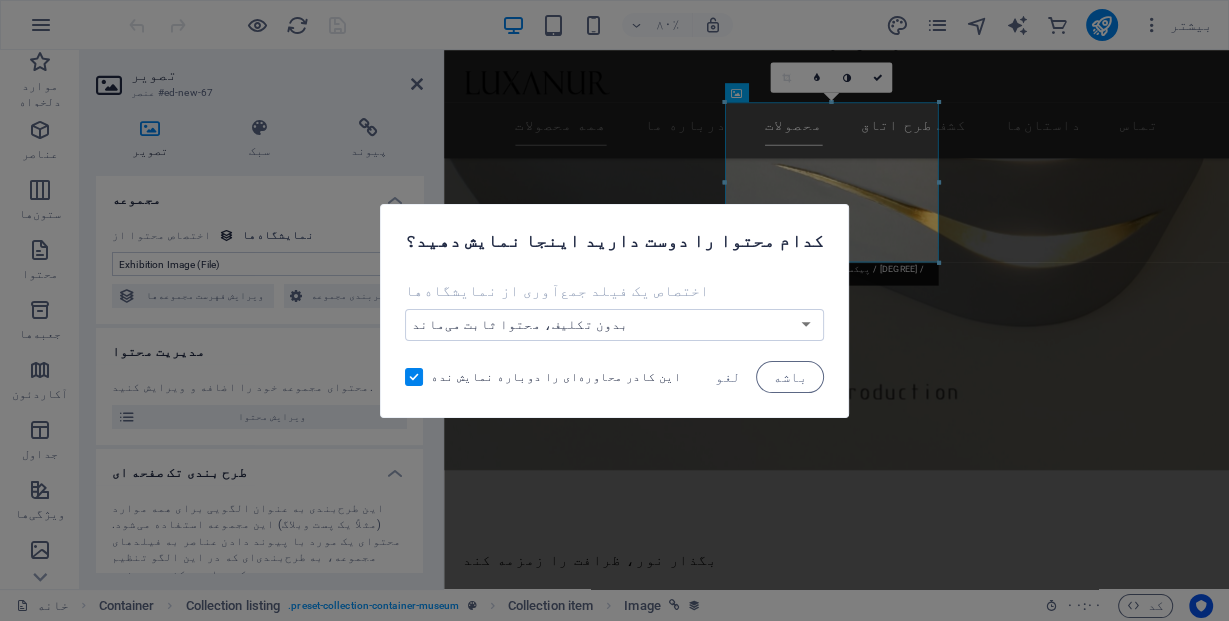 drag, startPoint x: 734, startPoint y: 373, endPoint x: 739, endPoint y: 345, distance: 28.442924 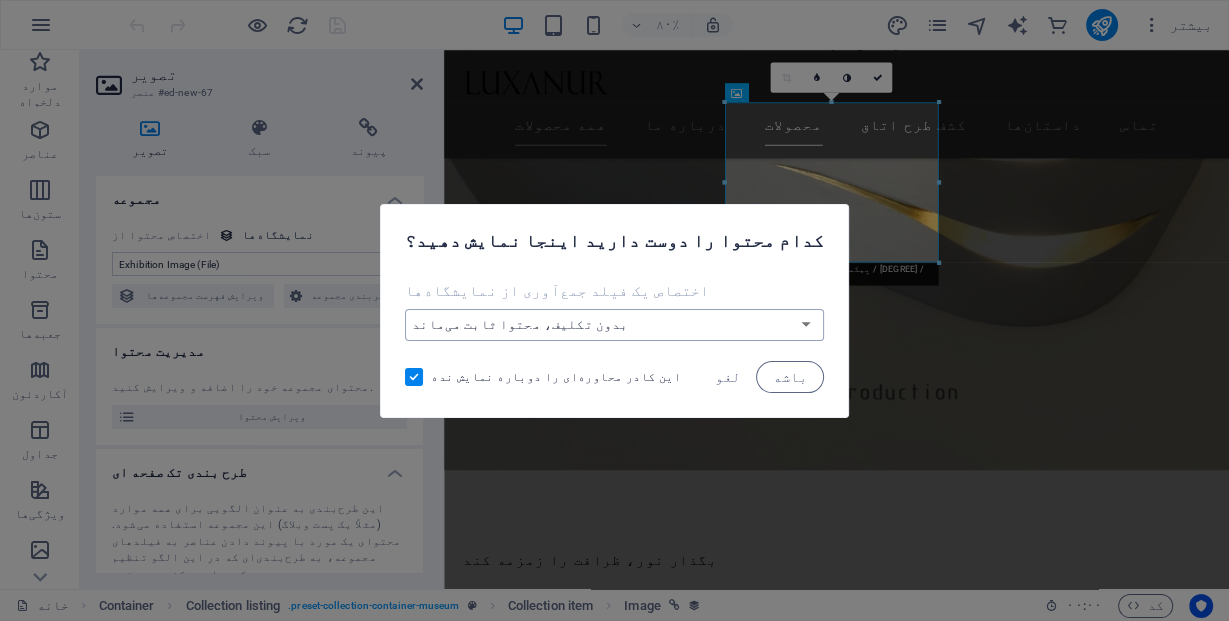 click on "Created at (Date) Updated at (Date) Exhibition Image (File) Exhibition Date (Date) Name (Plain Text) Slug (Plain Text) Exhibition Intro (Rich Text) Exhibition Hero (File) Exhibition Duration (Plain Text) Exhibition Details (CMS) Featured Exhibition (Checkbox) Featured Intro (Rich Text)" at bounding box center [614, 325] 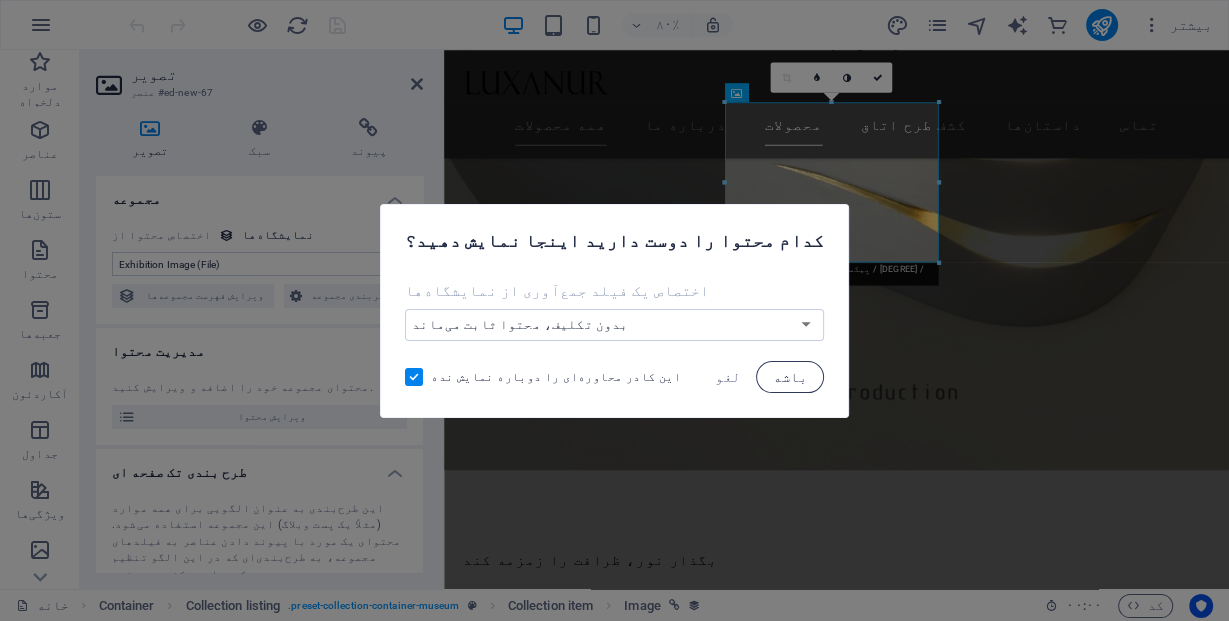 click on "باشه" at bounding box center (790, 377) 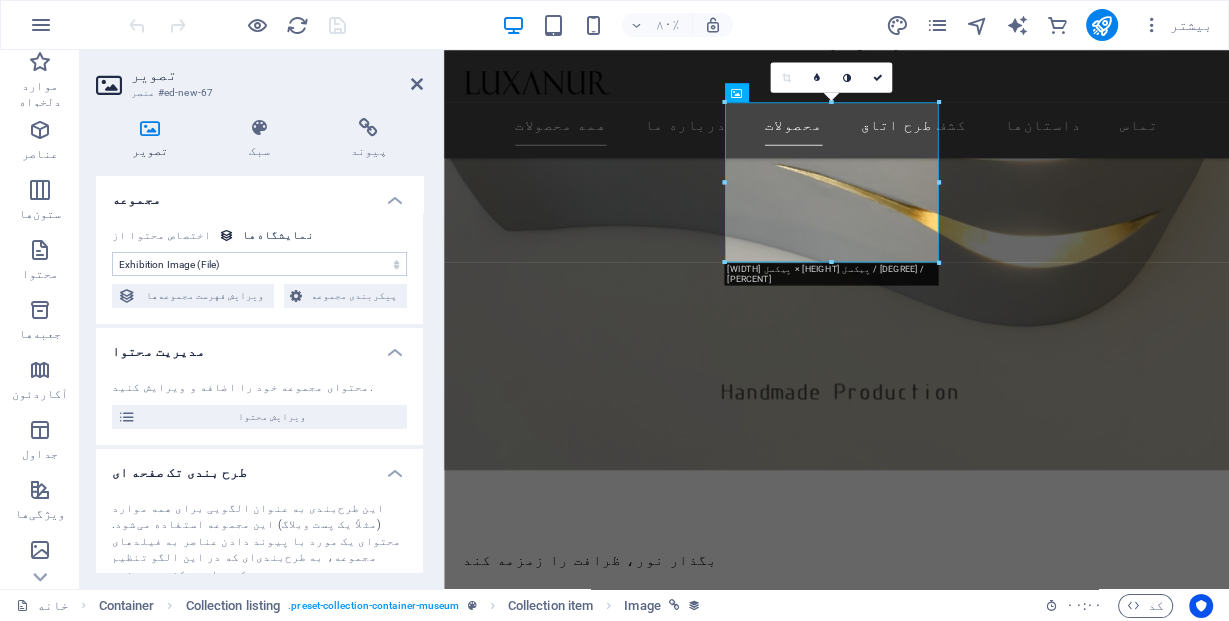 click at bounding box center (226, 235) 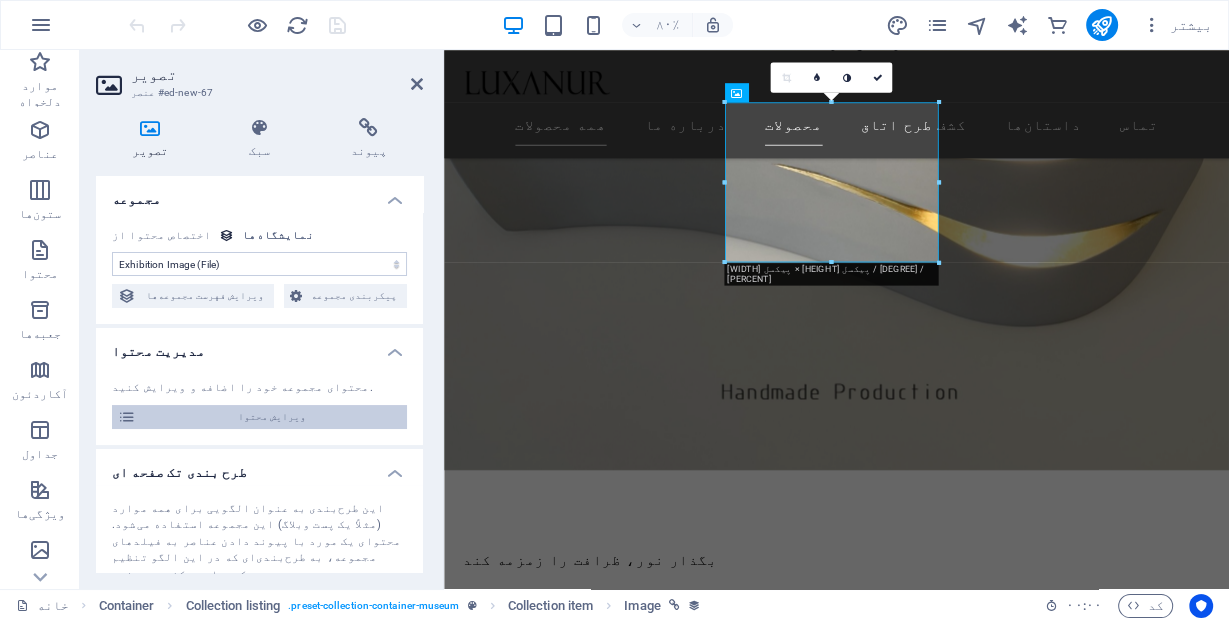 click on "ویرایش محتوا" at bounding box center [272, 416] 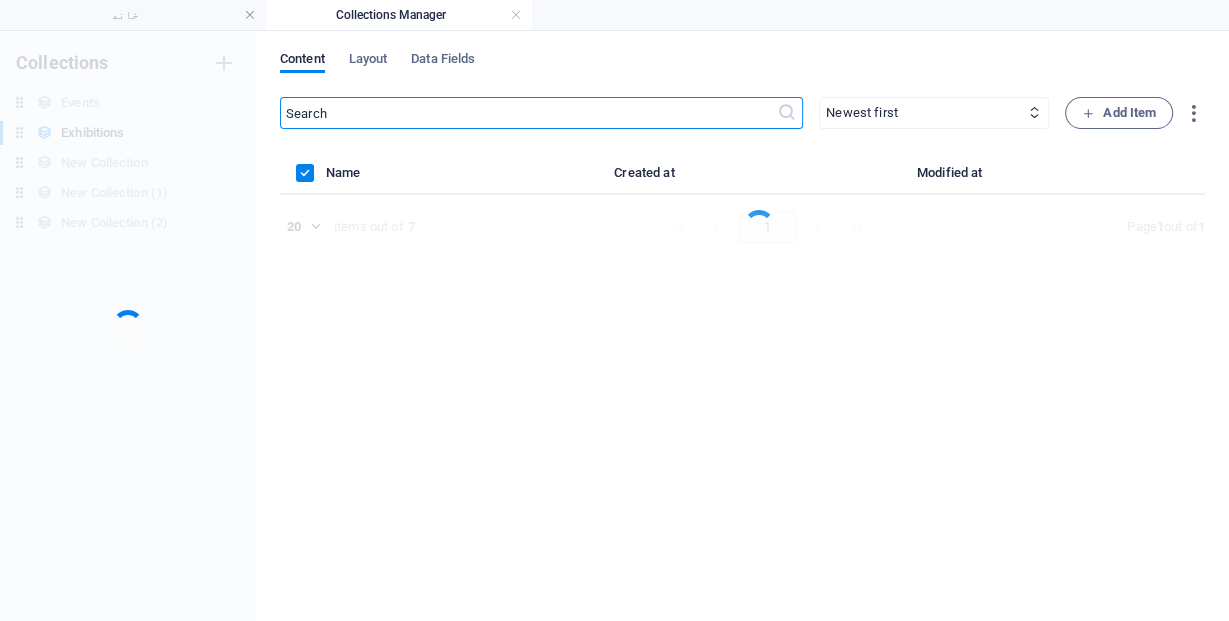scroll, scrollTop: 0, scrollLeft: 0, axis: both 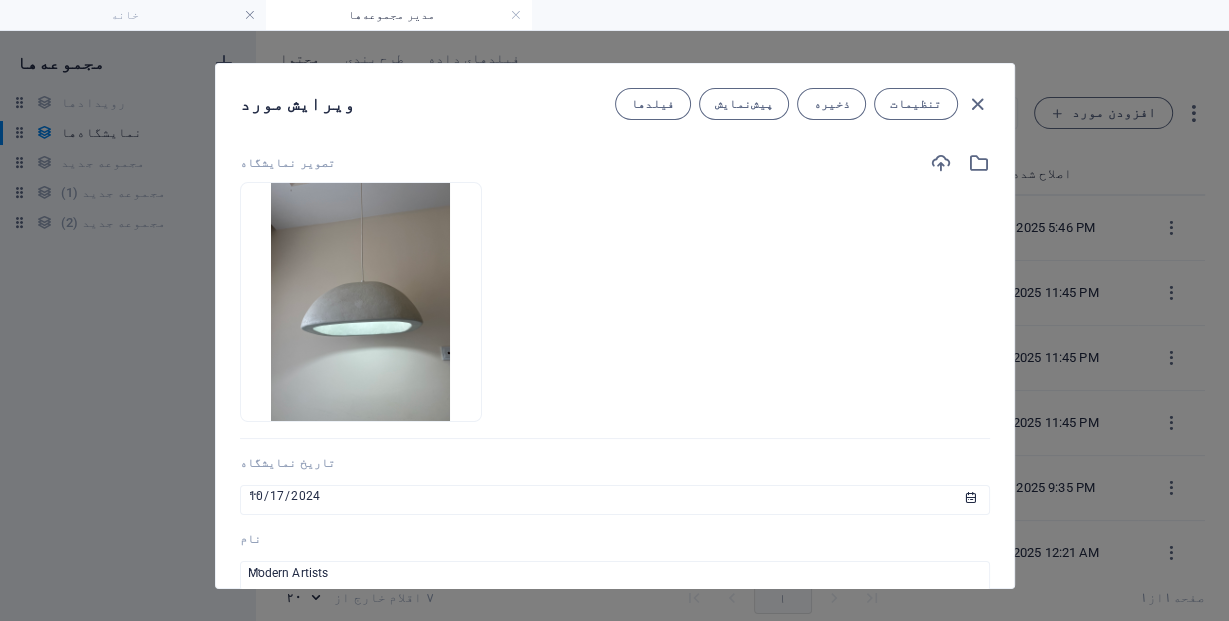 drag, startPoint x: 602, startPoint y: 81, endPoint x: 533, endPoint y: 77, distance: 69.115845 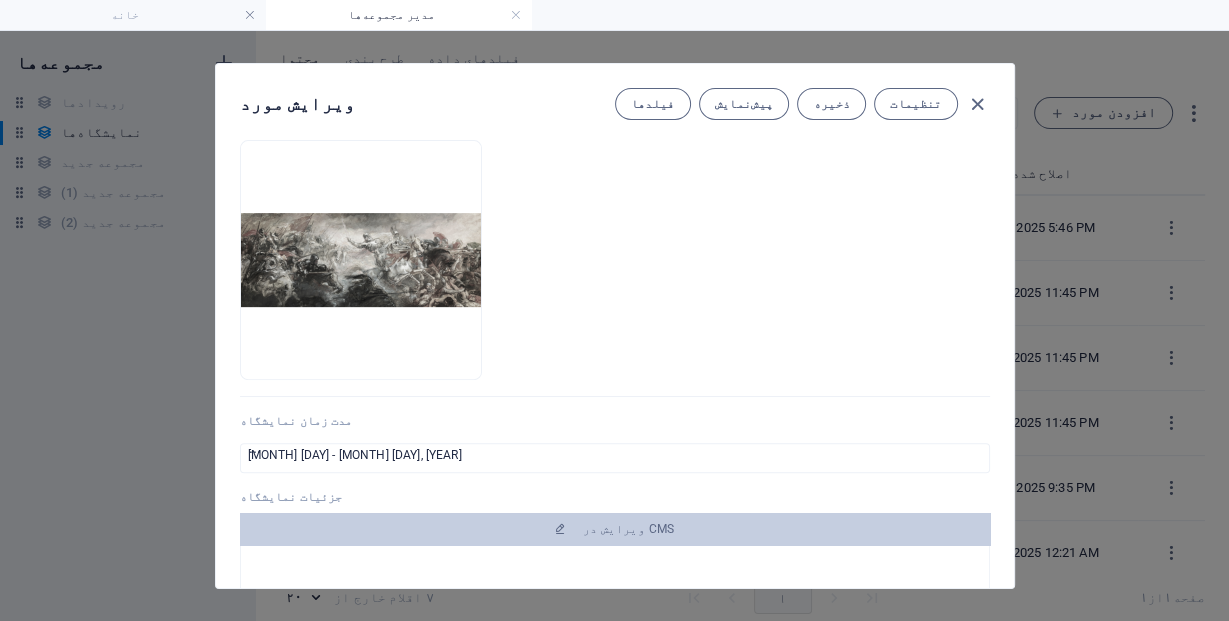 scroll, scrollTop: 720, scrollLeft: 0, axis: vertical 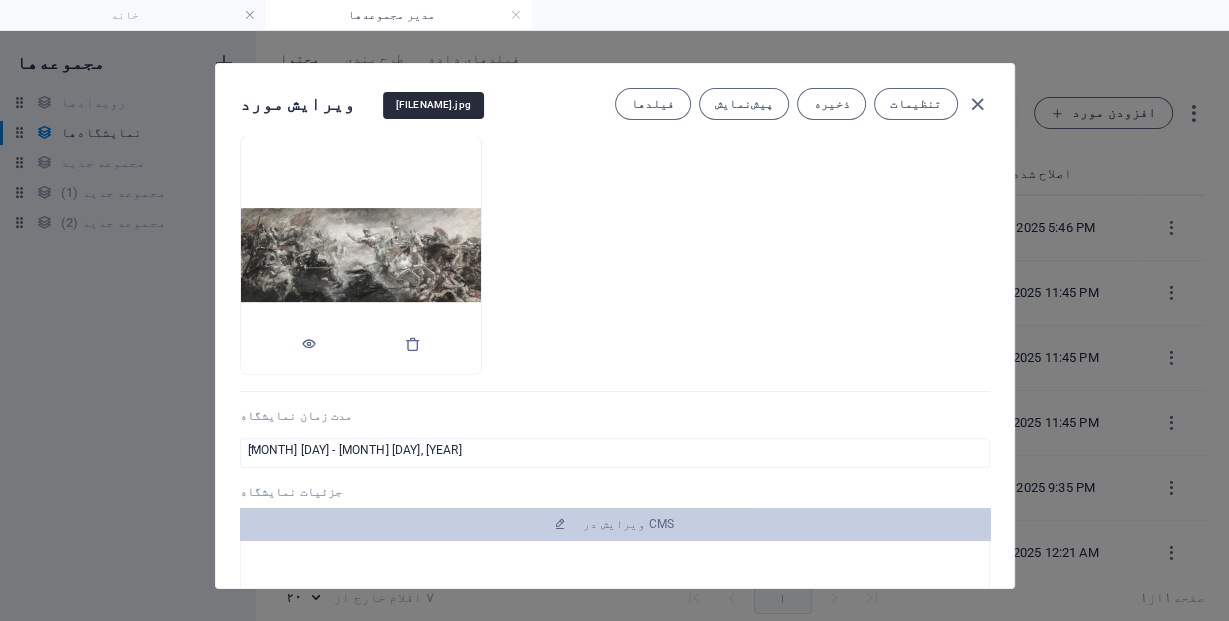 click at bounding box center [361, 254] 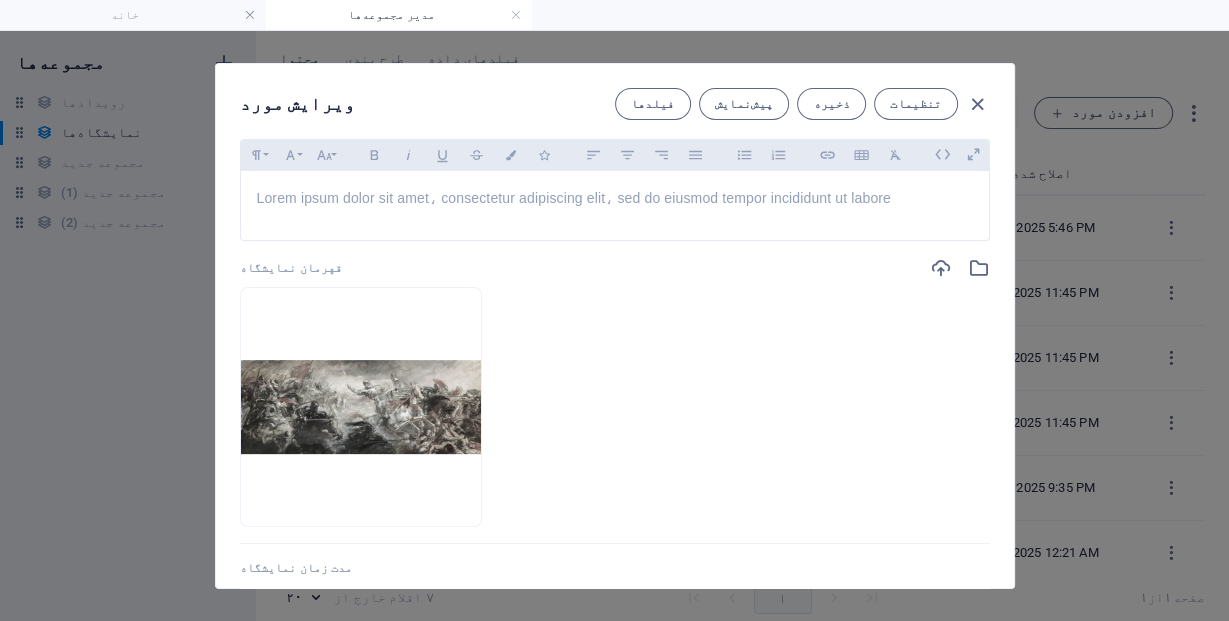 scroll, scrollTop: 640, scrollLeft: 0, axis: vertical 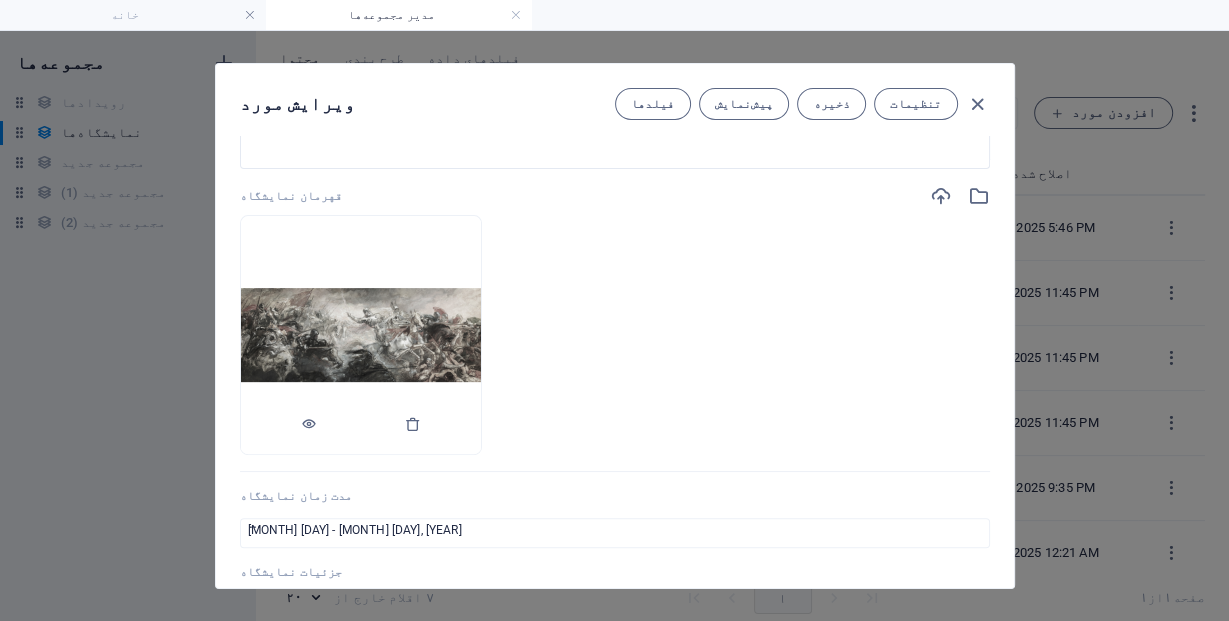 click at bounding box center [361, 334] 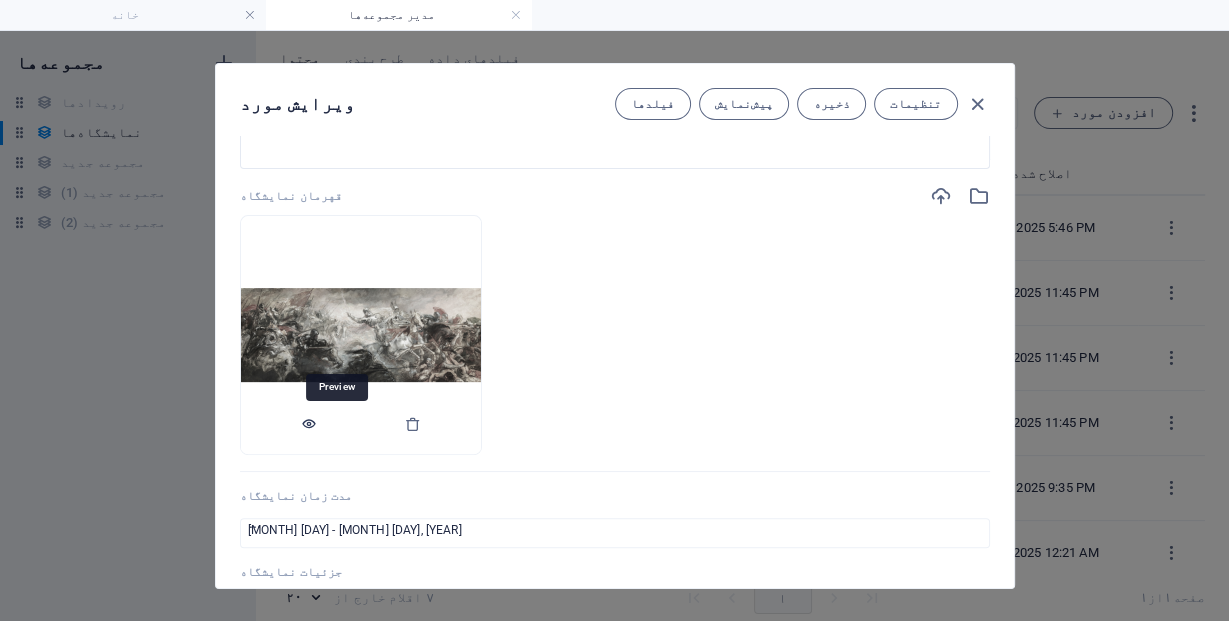 click at bounding box center [309, 424] 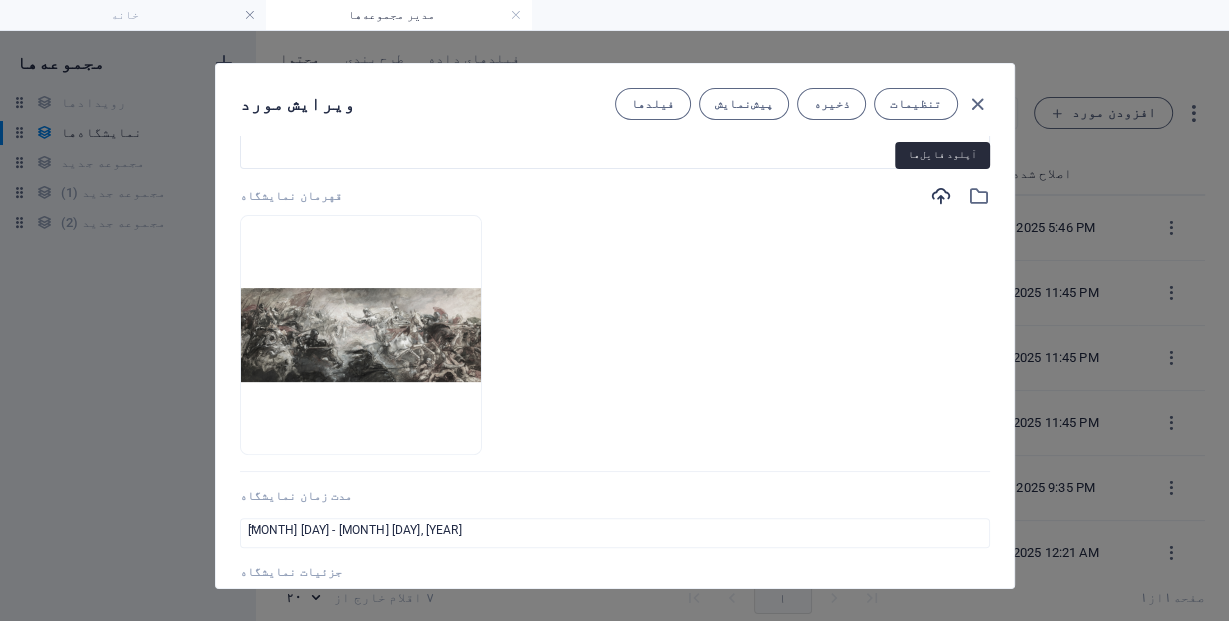 click at bounding box center [941, 196] 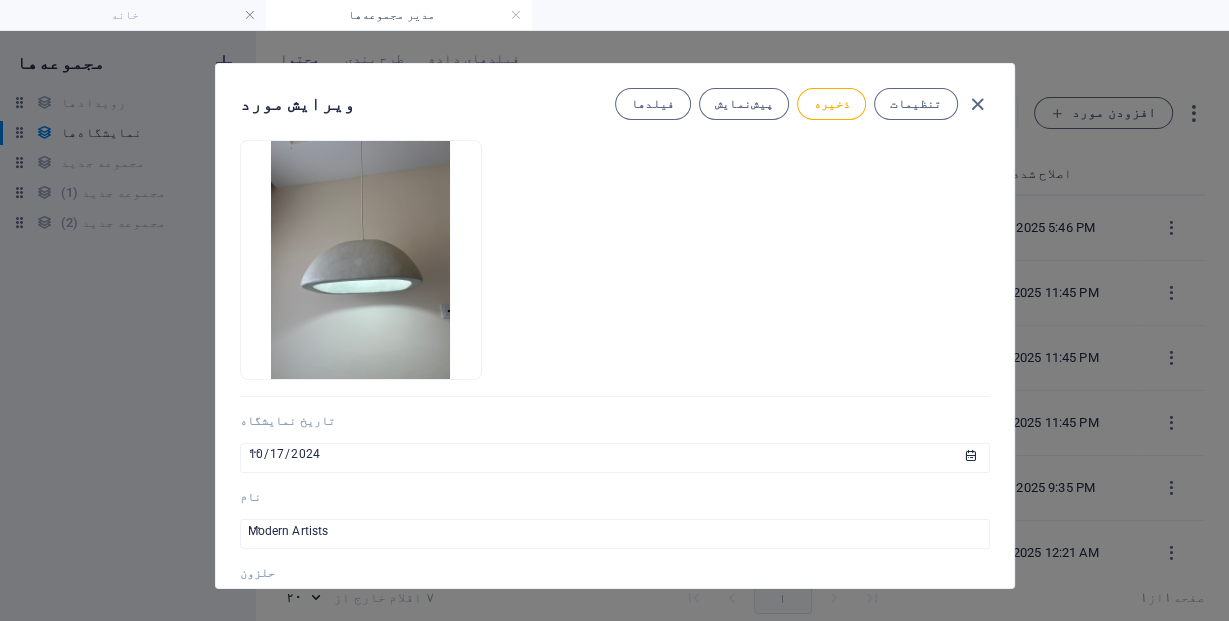 scroll, scrollTop: 0, scrollLeft: 0, axis: both 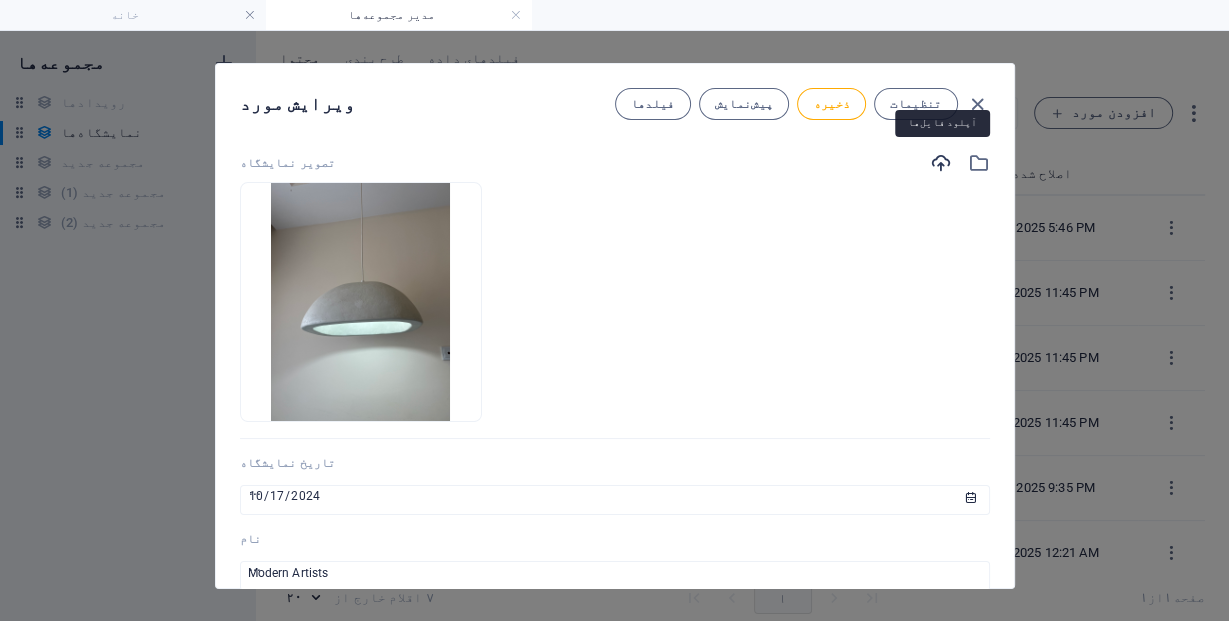 click at bounding box center (941, 163) 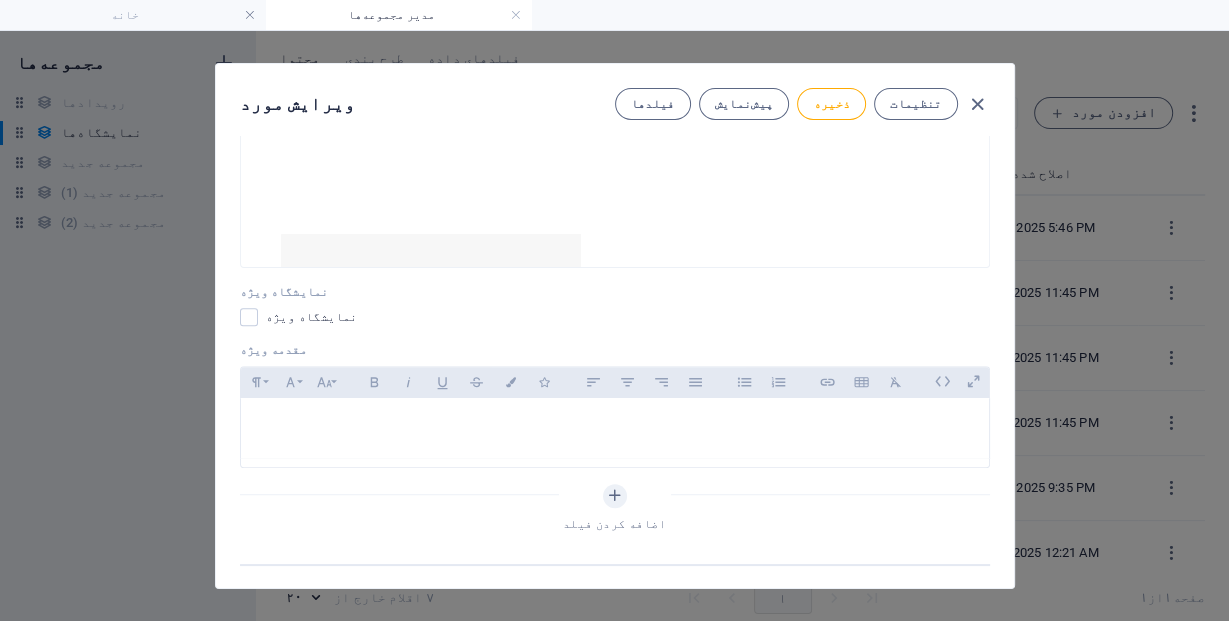 scroll, scrollTop: 1120, scrollLeft: 0, axis: vertical 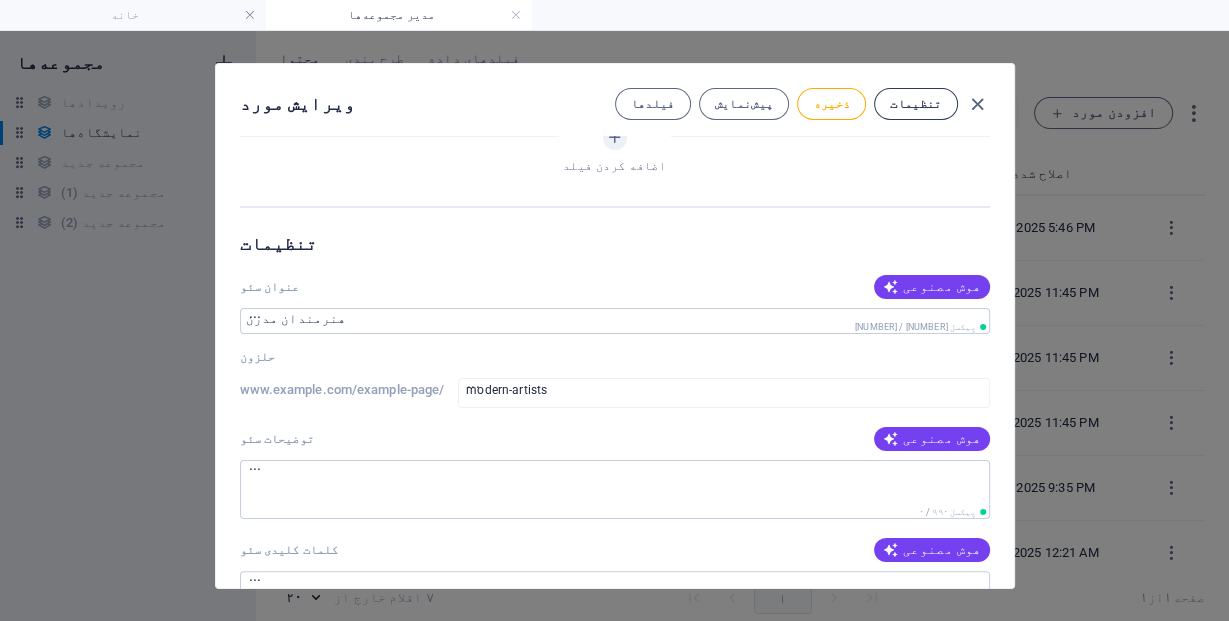 click on "تنظیمات" at bounding box center (915, 104) 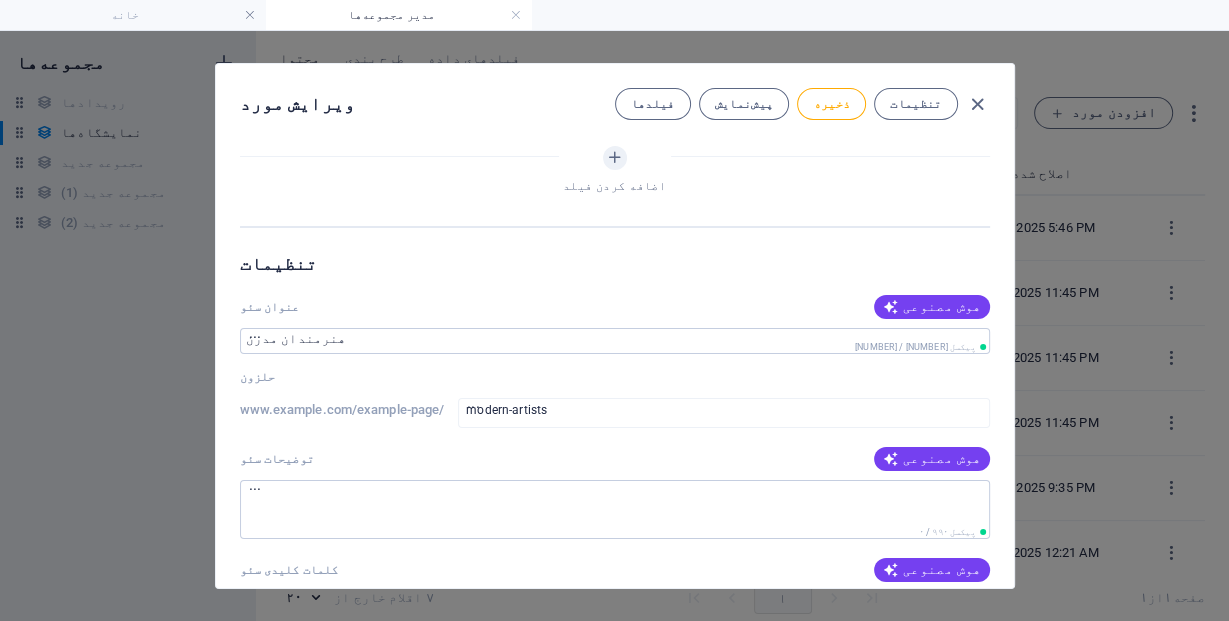 scroll, scrollTop: 8, scrollLeft: 0, axis: vertical 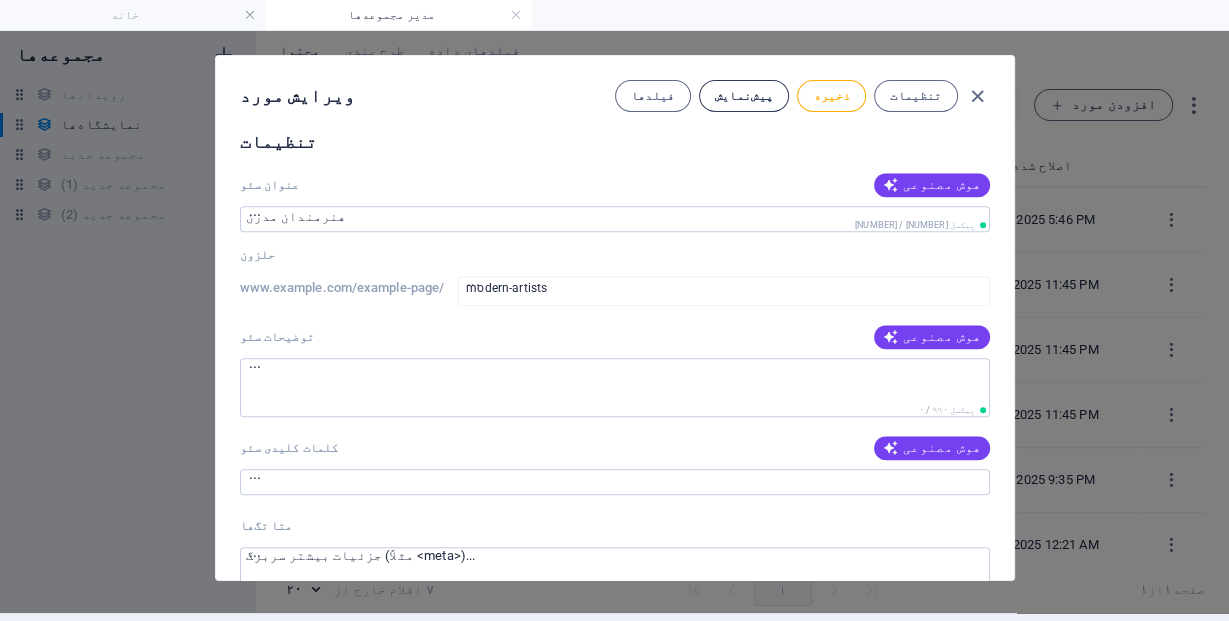 click on "پیش‌نمایش" at bounding box center (744, 96) 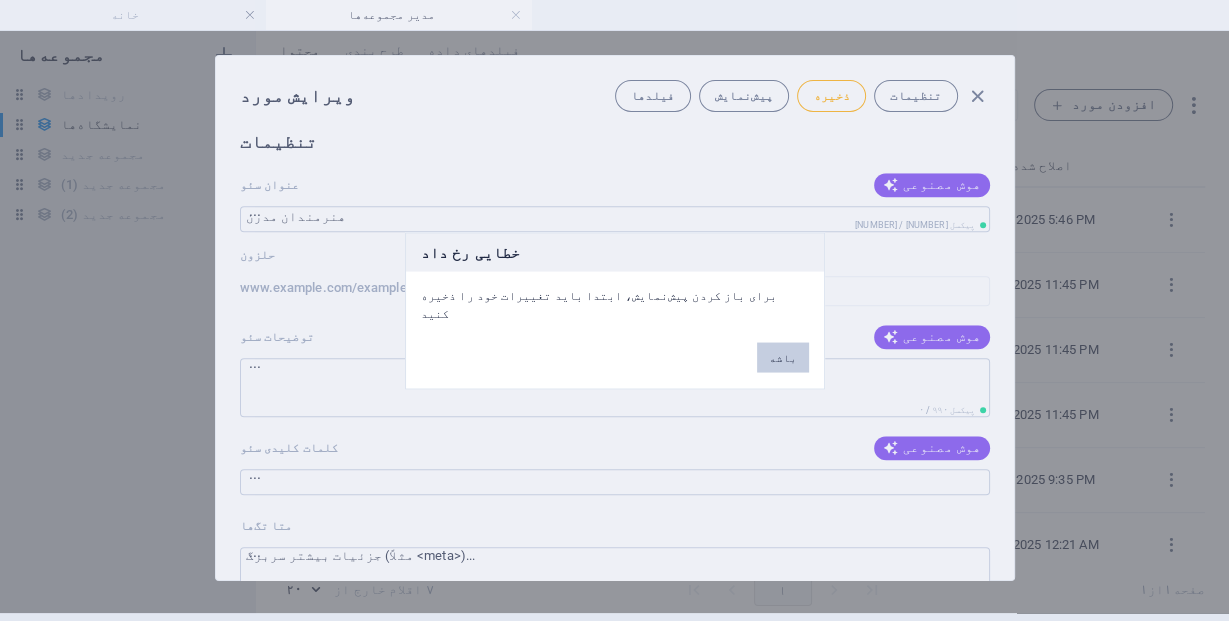 click on "باشه" at bounding box center (783, 347) 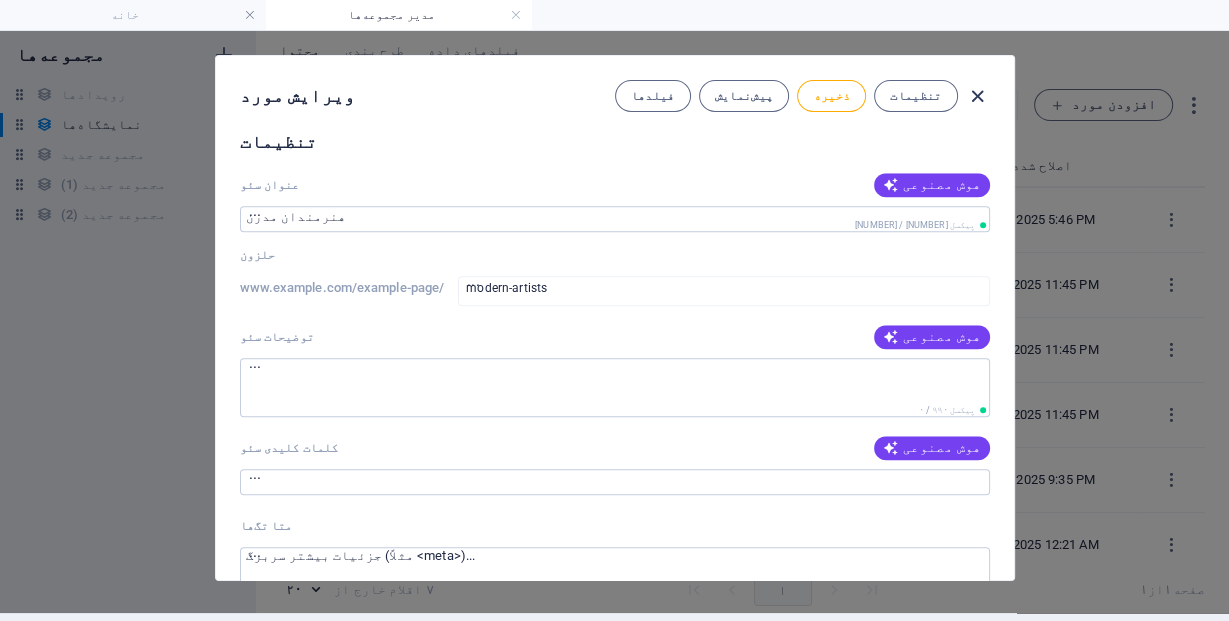 click at bounding box center [977, 96] 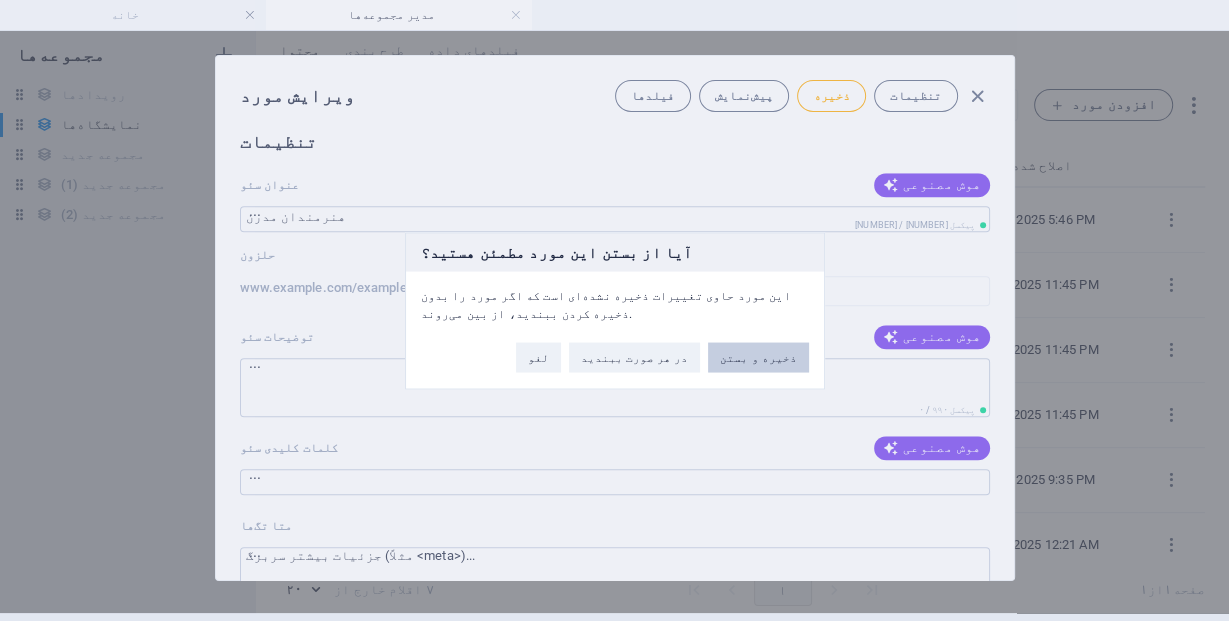 click on "ذخیره و بستن" at bounding box center (758, 357) 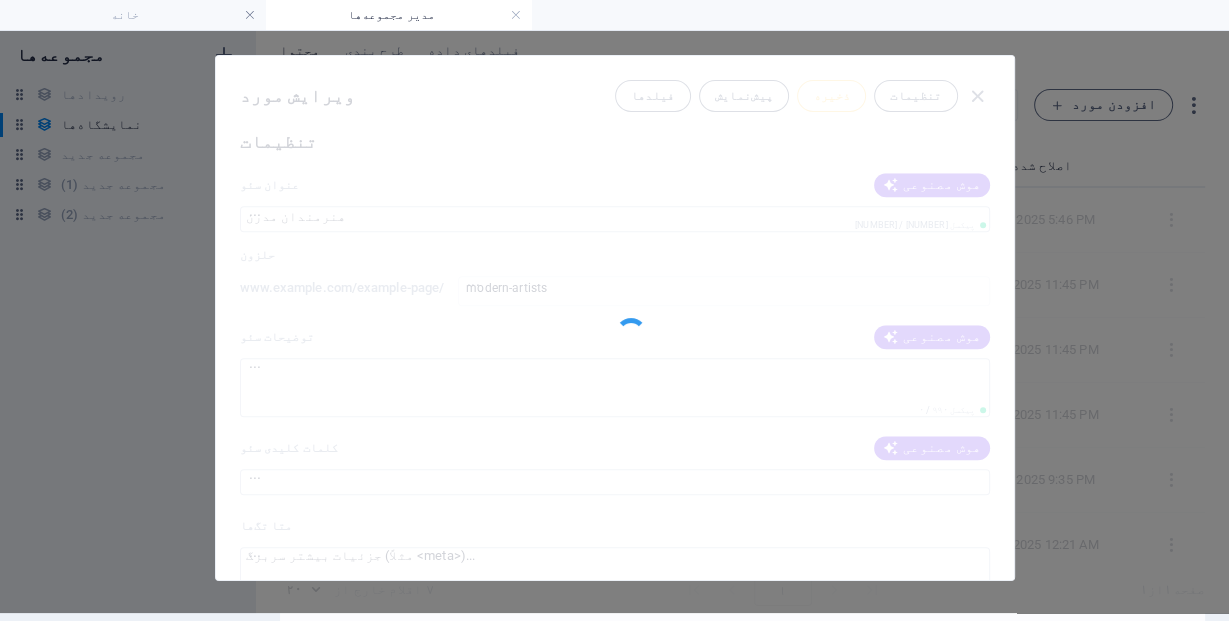type on "2025-08-06" 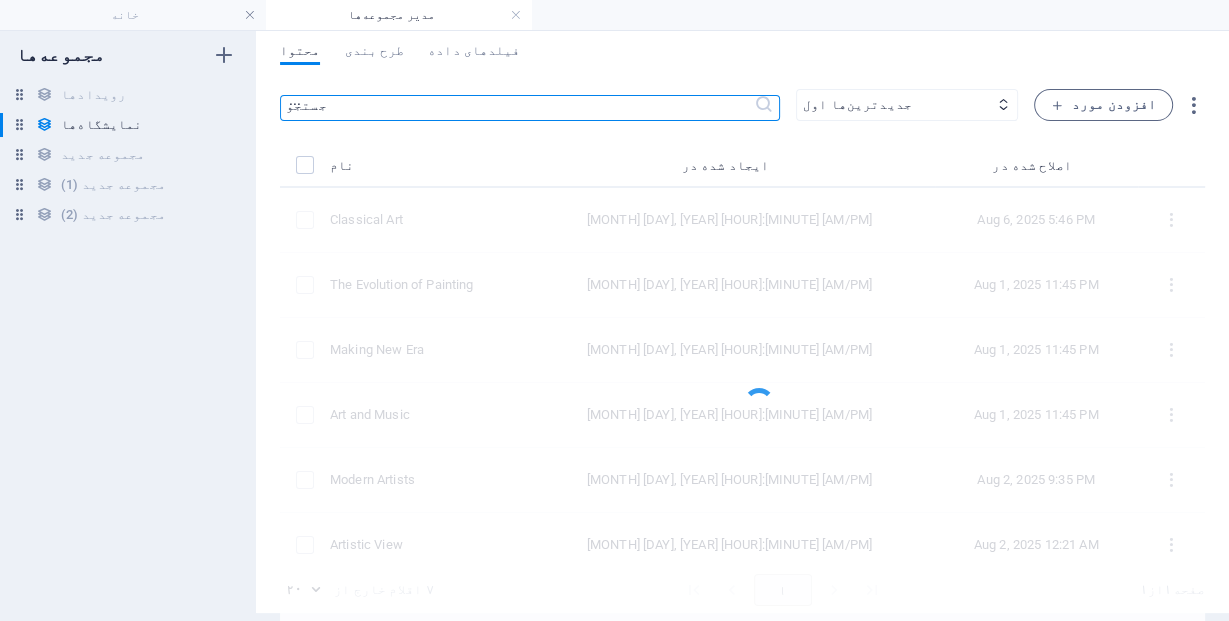 scroll, scrollTop: 0, scrollLeft: 0, axis: both 